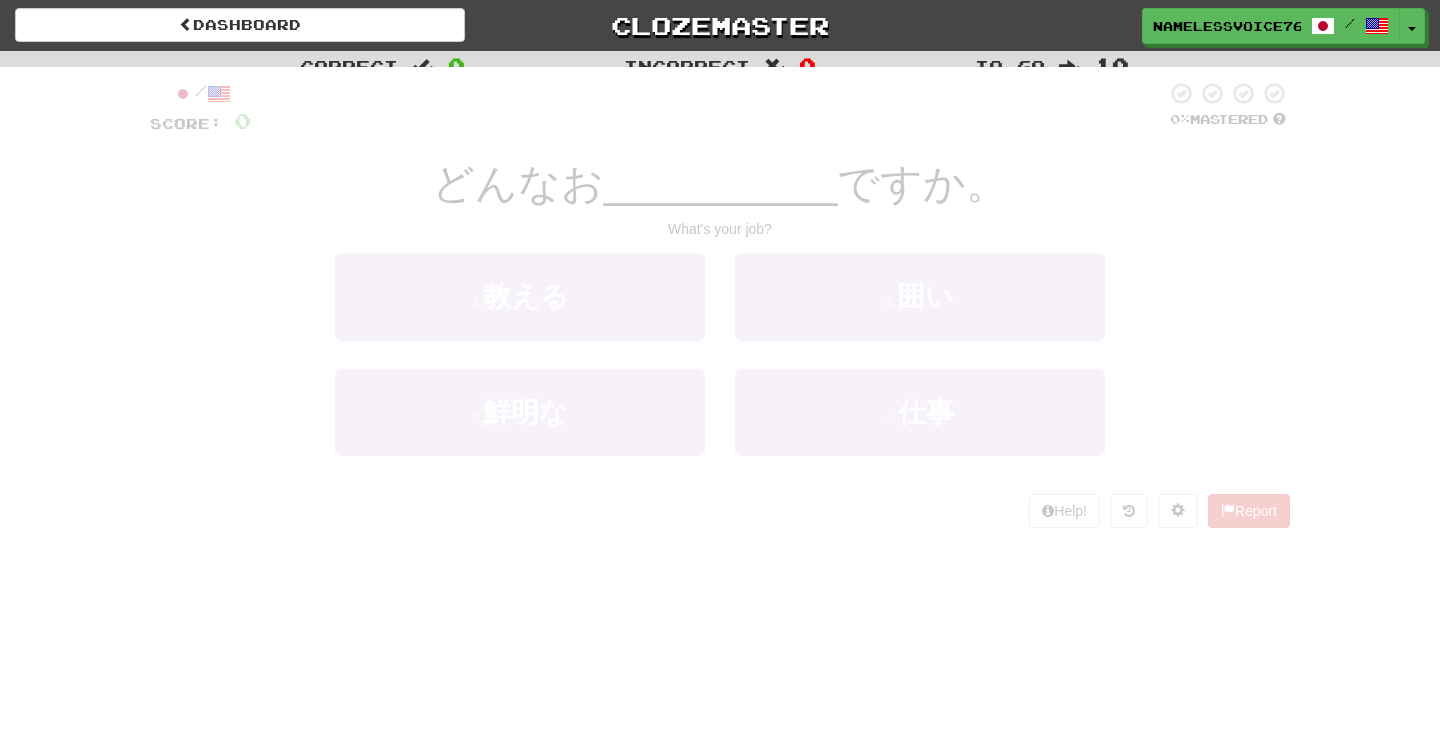 scroll, scrollTop: 0, scrollLeft: 0, axis: both 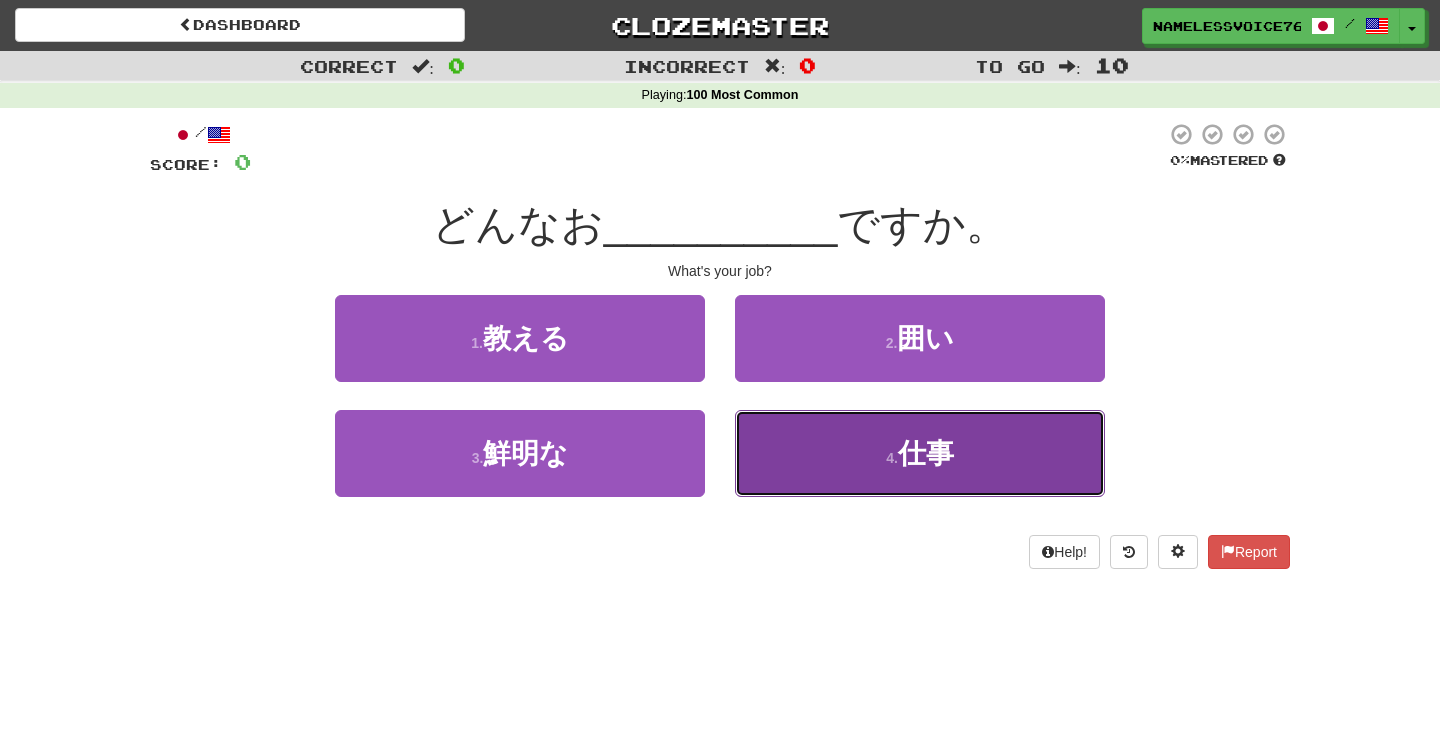 click on "4 .  仕事" at bounding box center [920, 453] 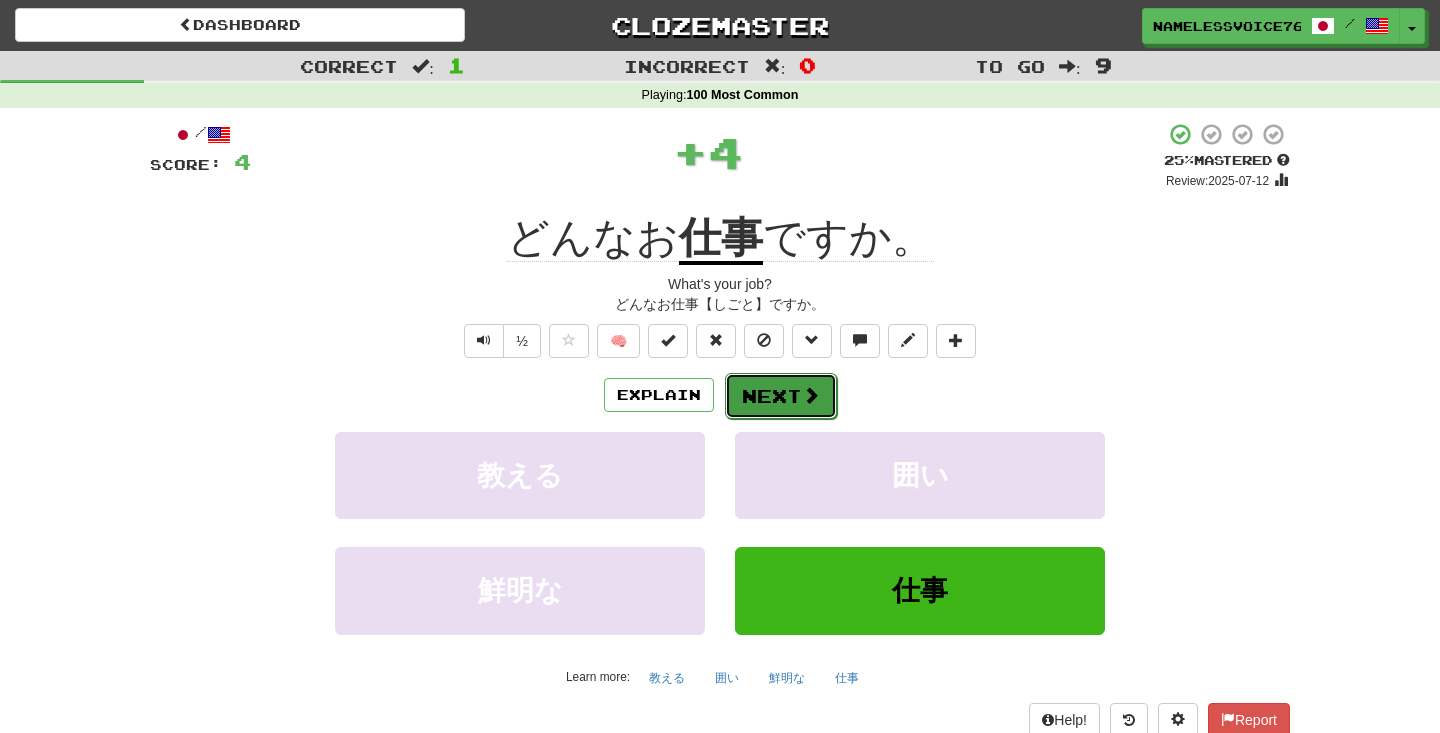 click on "Next" at bounding box center [781, 396] 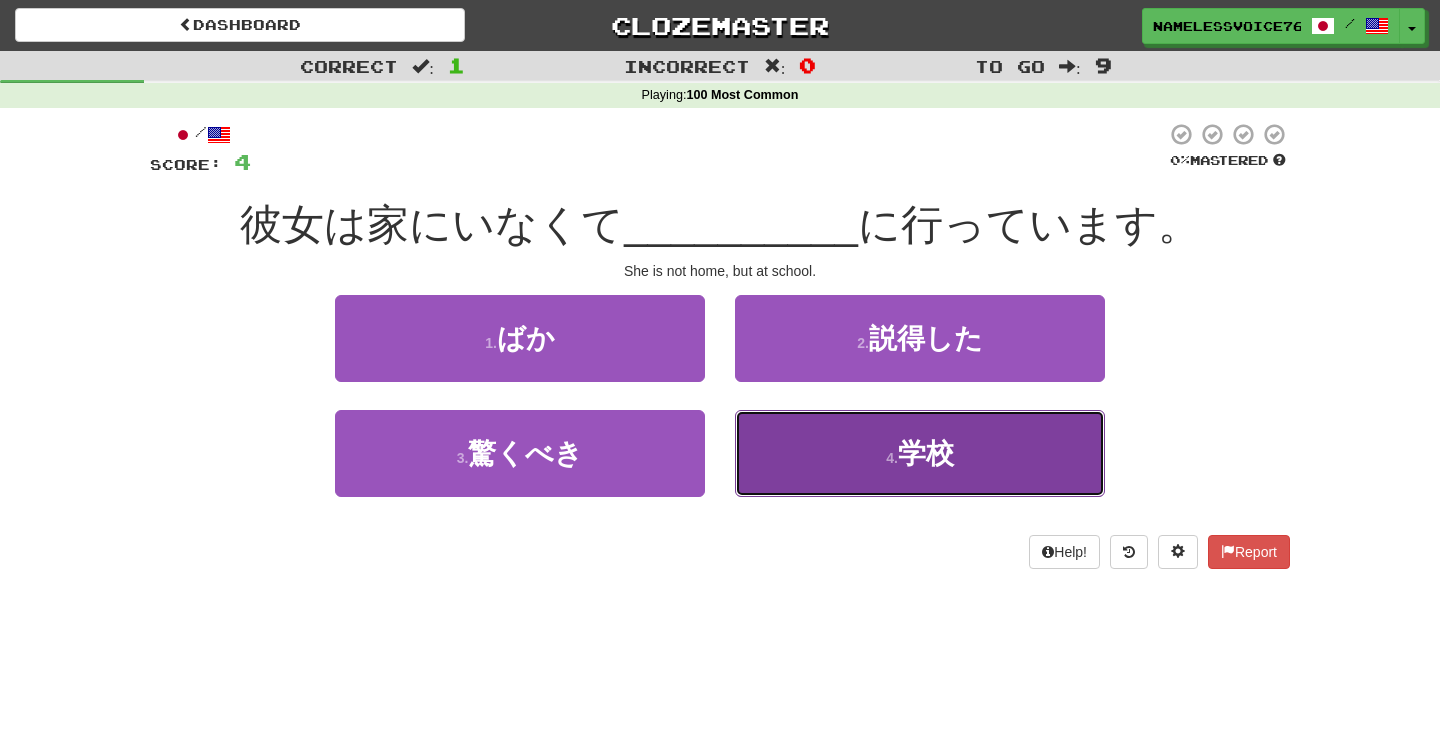 click on "4 .  学校" at bounding box center [920, 453] 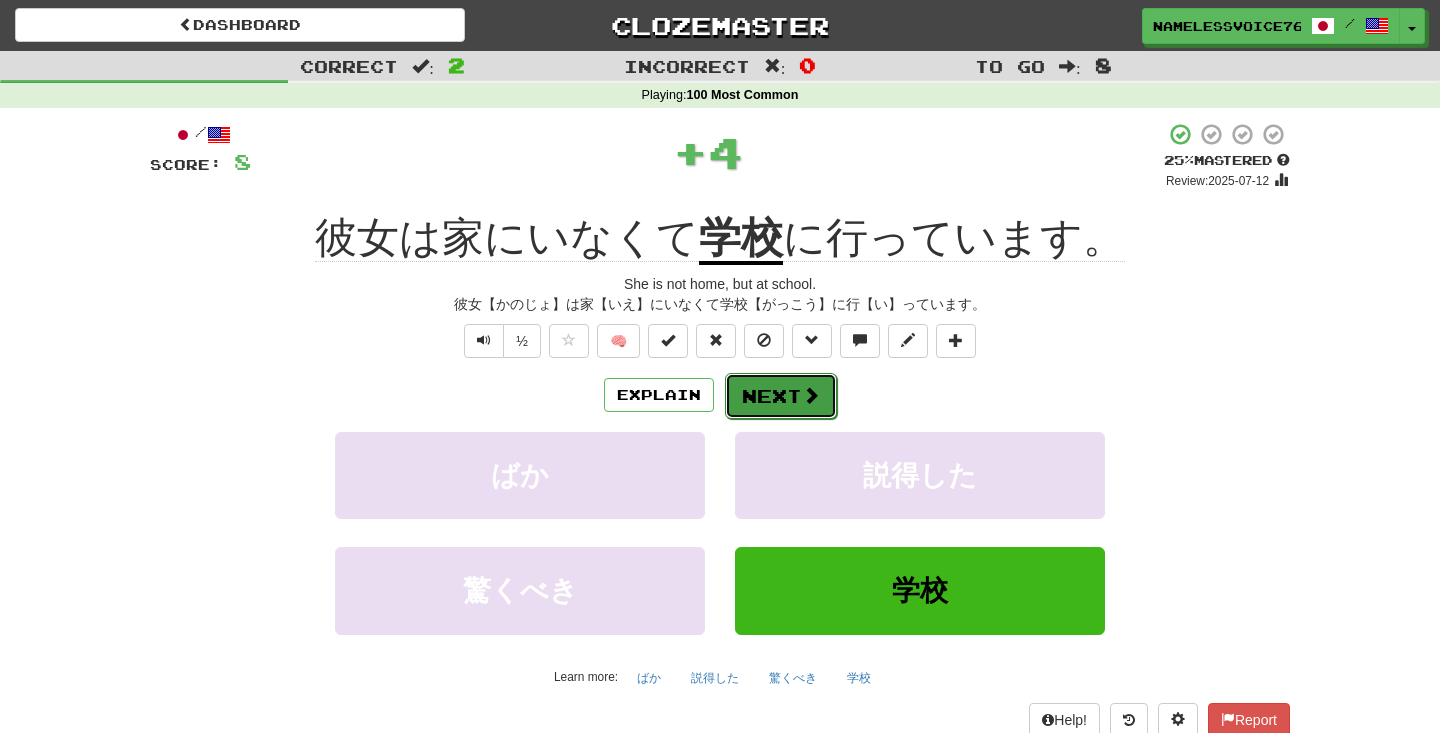 click on "Next" at bounding box center [781, 396] 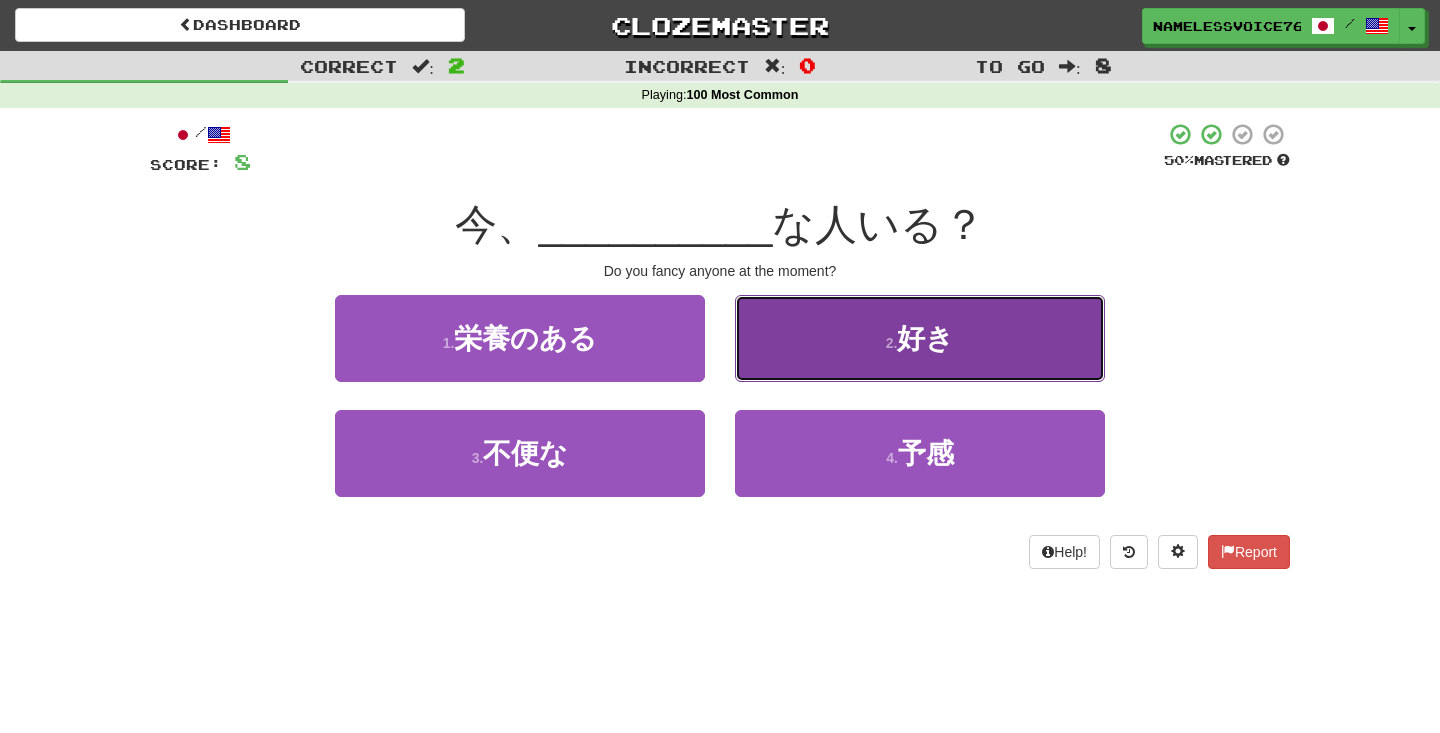 click on "2 .  好き" at bounding box center [920, 338] 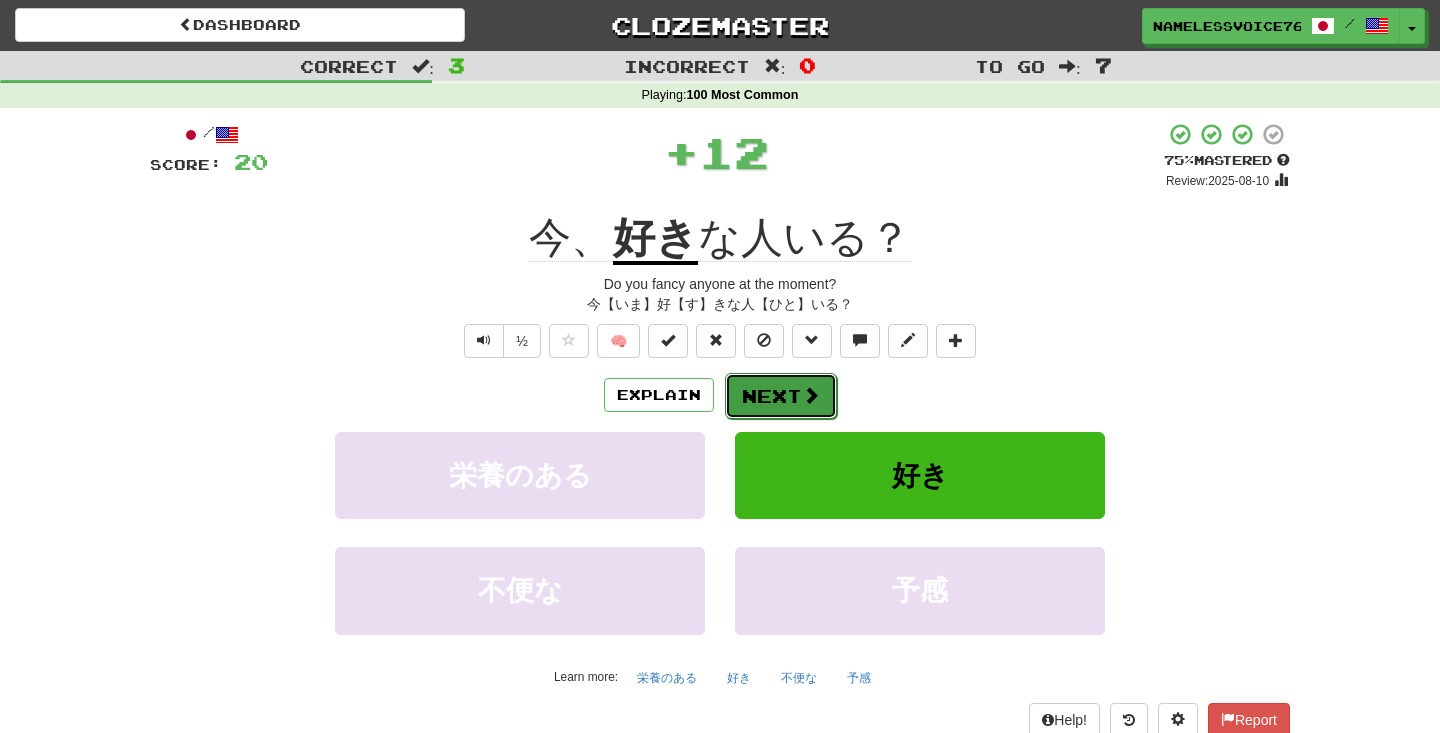 click at bounding box center [811, 395] 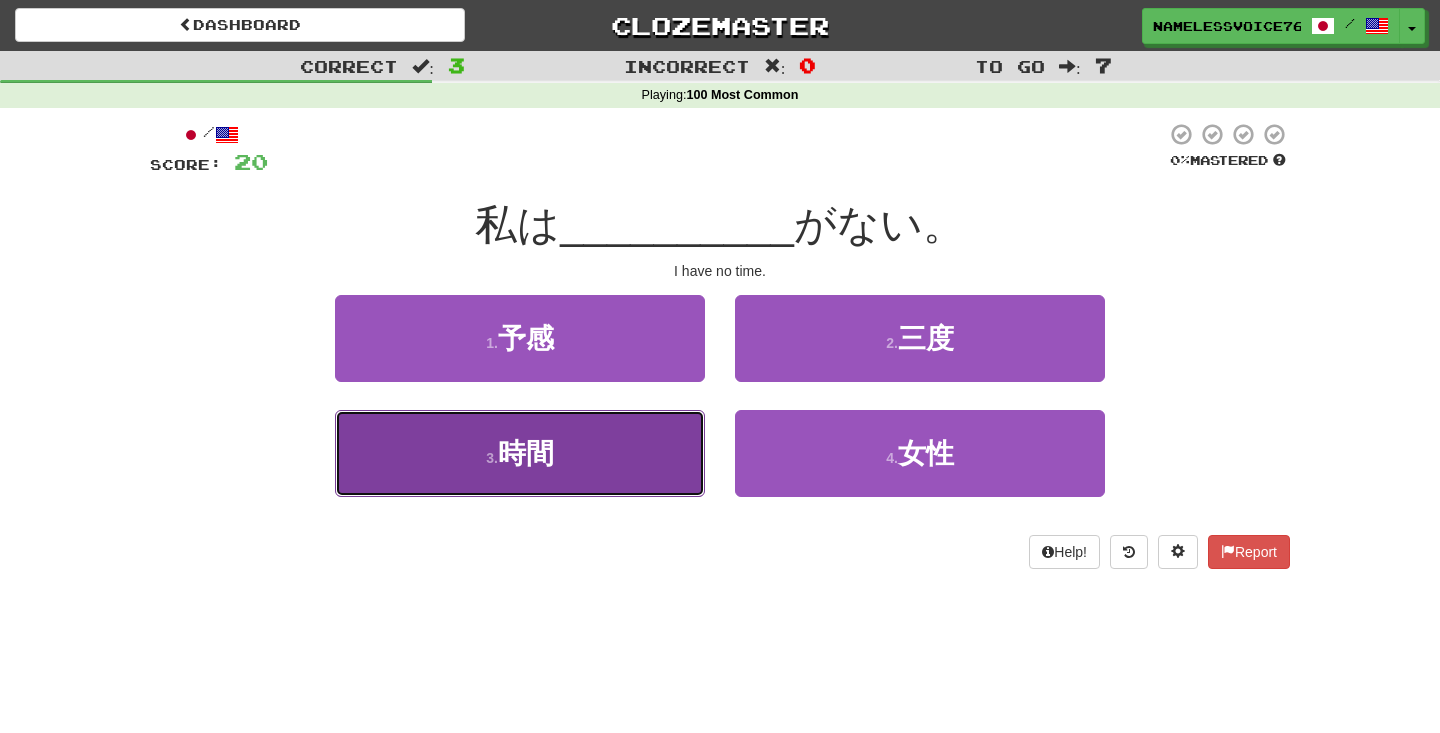 click on "3 .  時間" at bounding box center (520, 453) 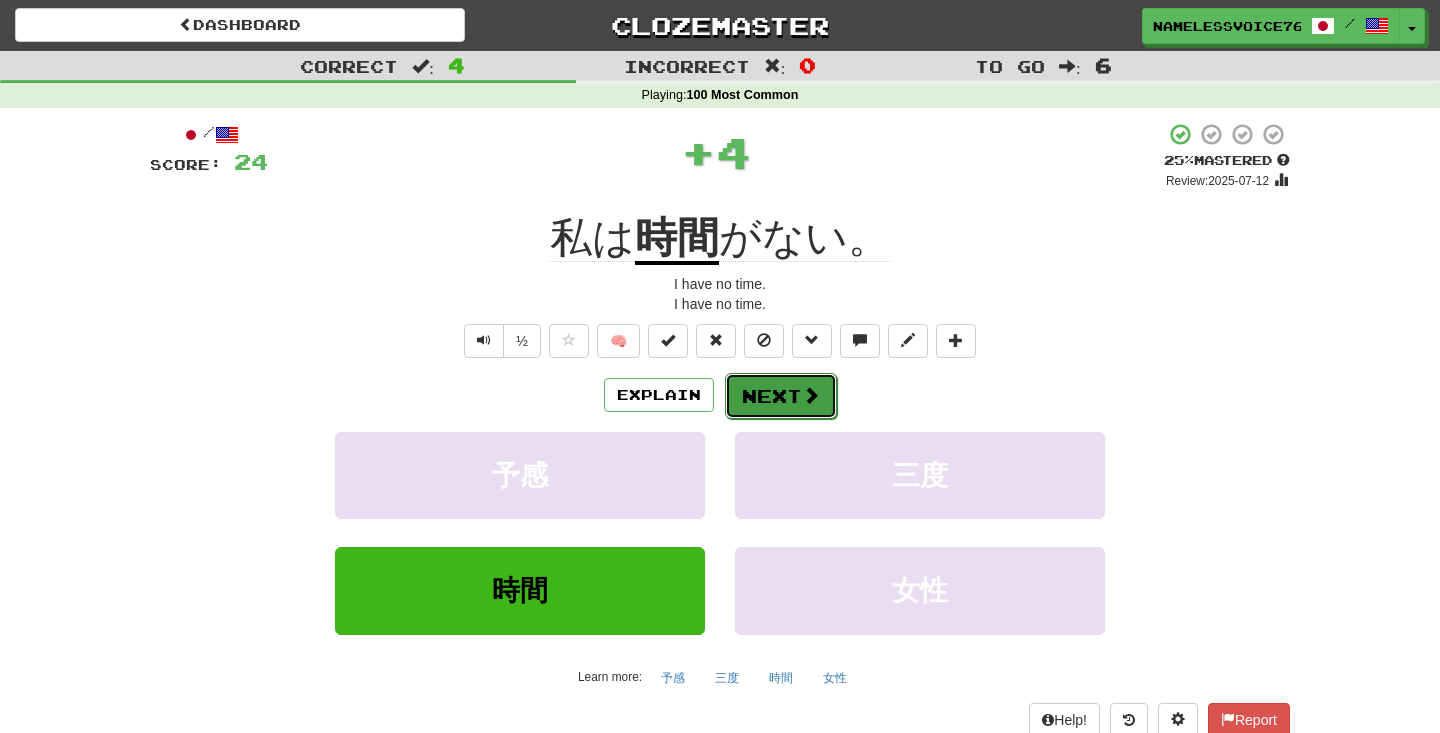click on "Next" at bounding box center [781, 396] 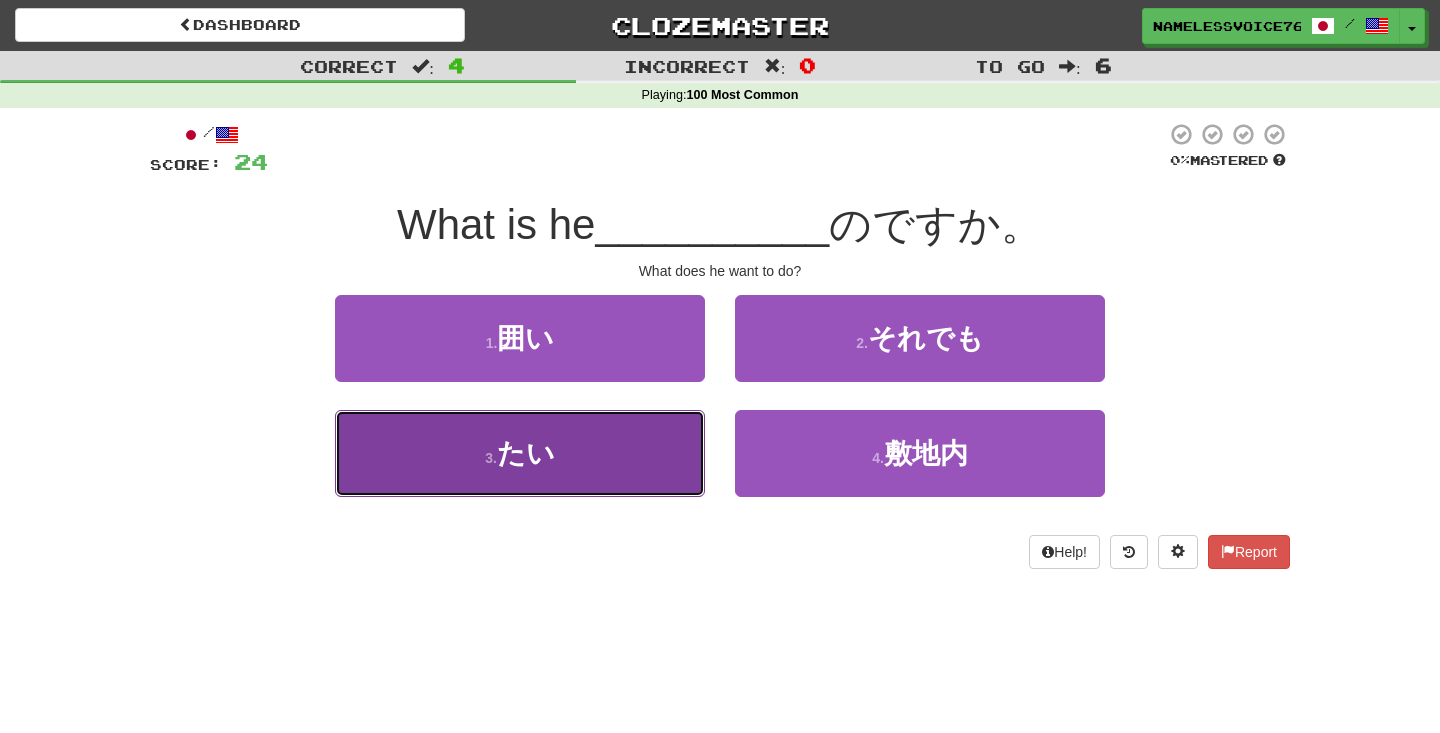 click on "3 .  たい" at bounding box center [520, 453] 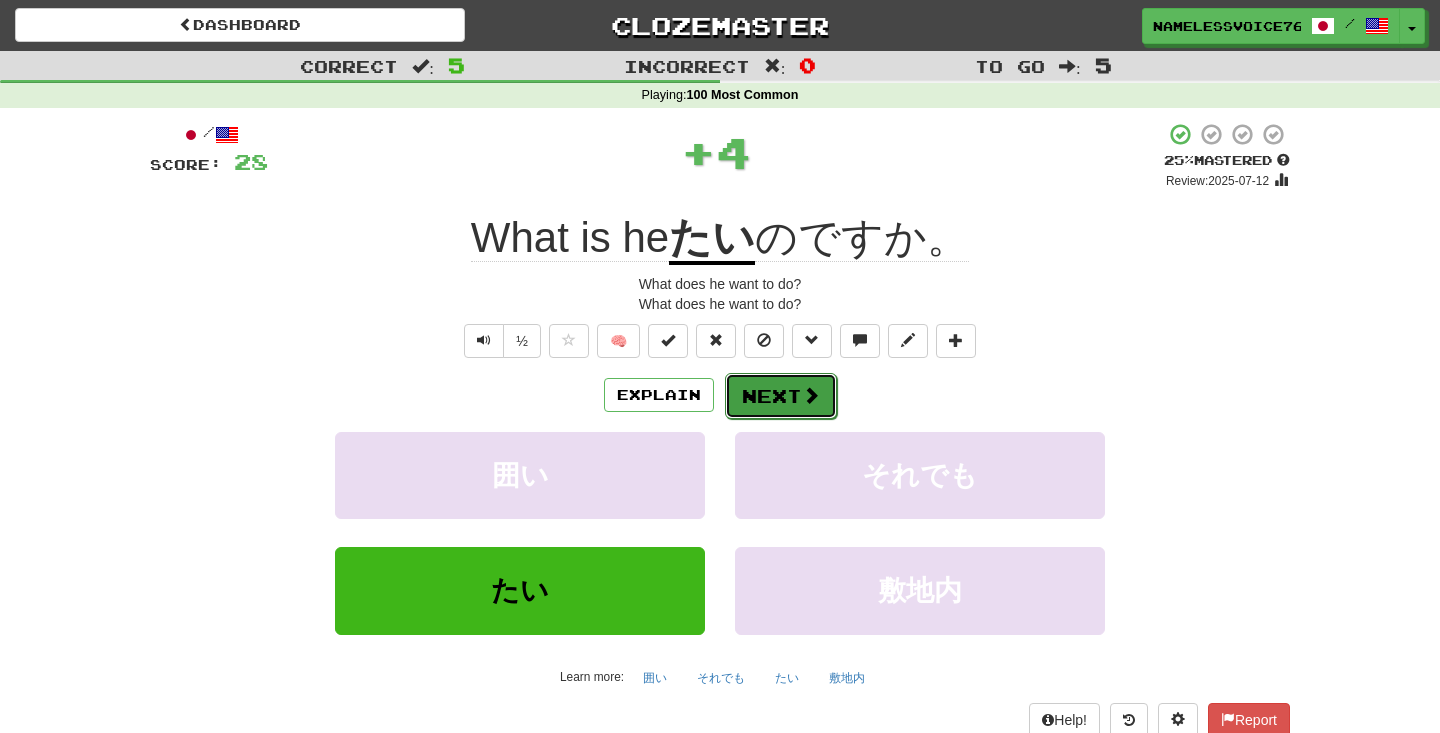 click on "Next" at bounding box center [781, 396] 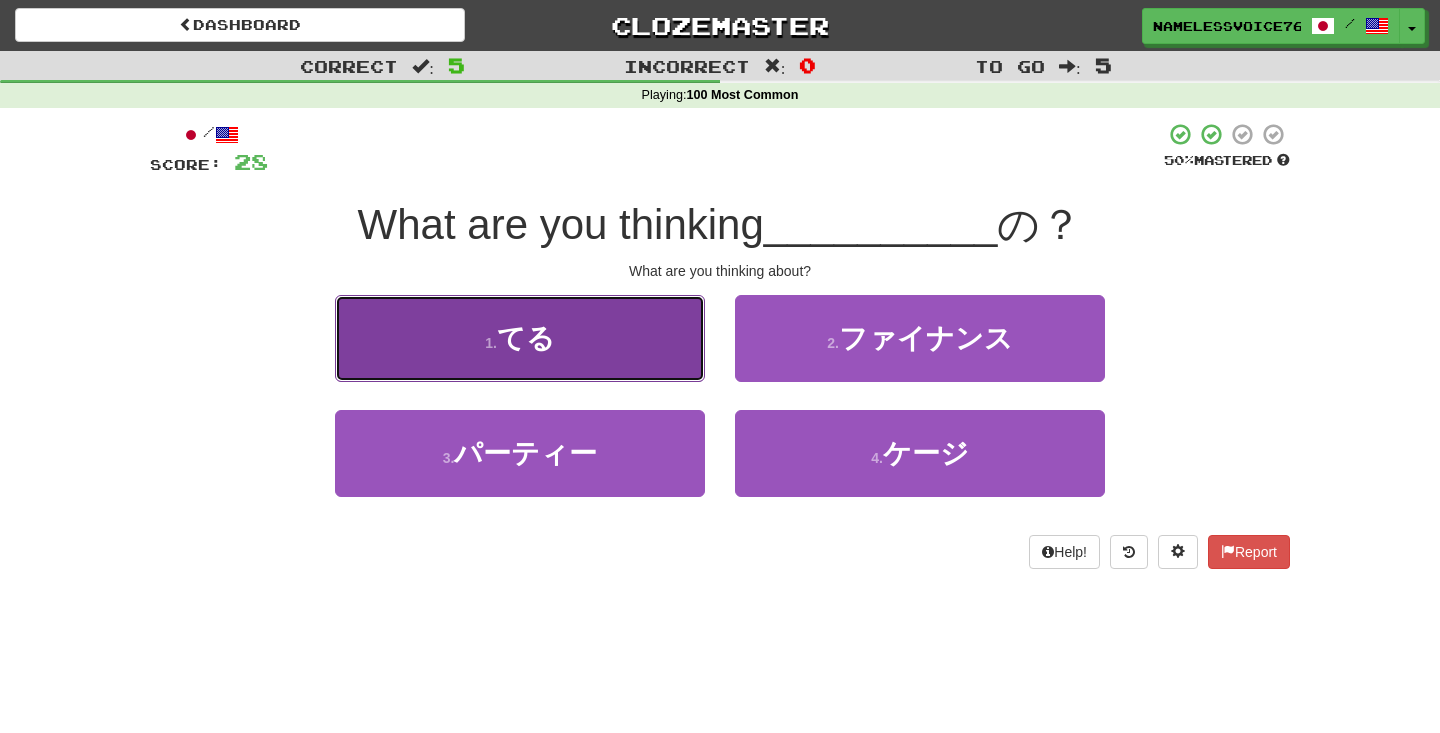 click on "1 .  てる" at bounding box center [520, 338] 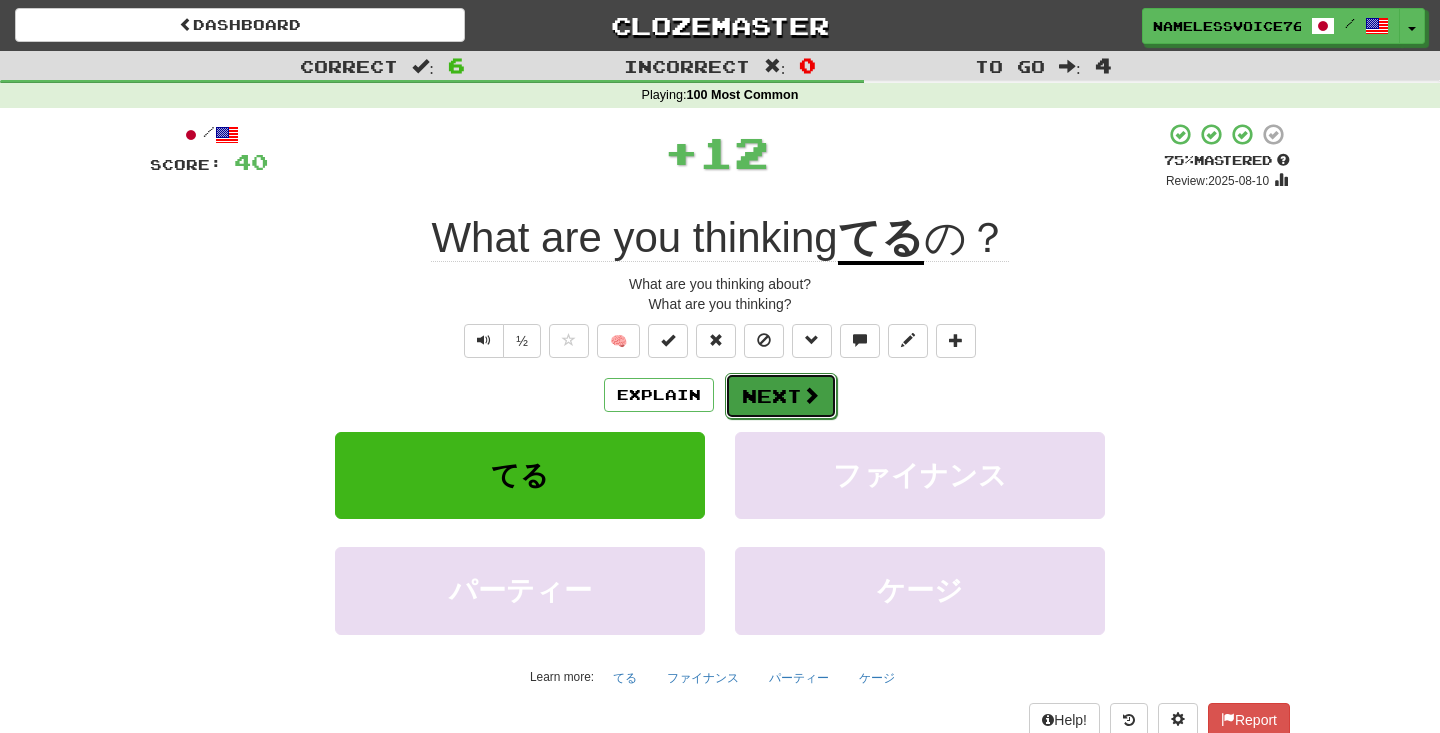 click on "Next" at bounding box center [781, 396] 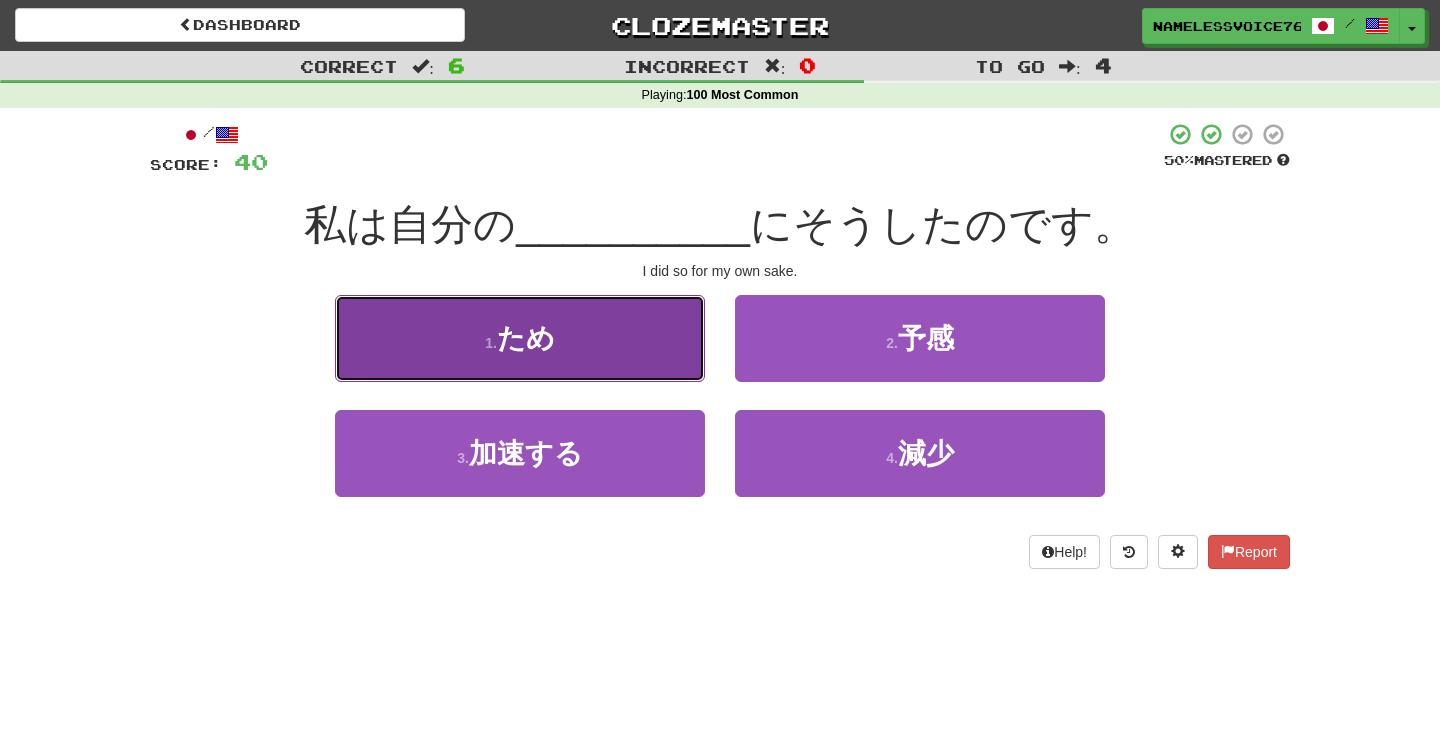 click on "1 .  ため" at bounding box center [520, 338] 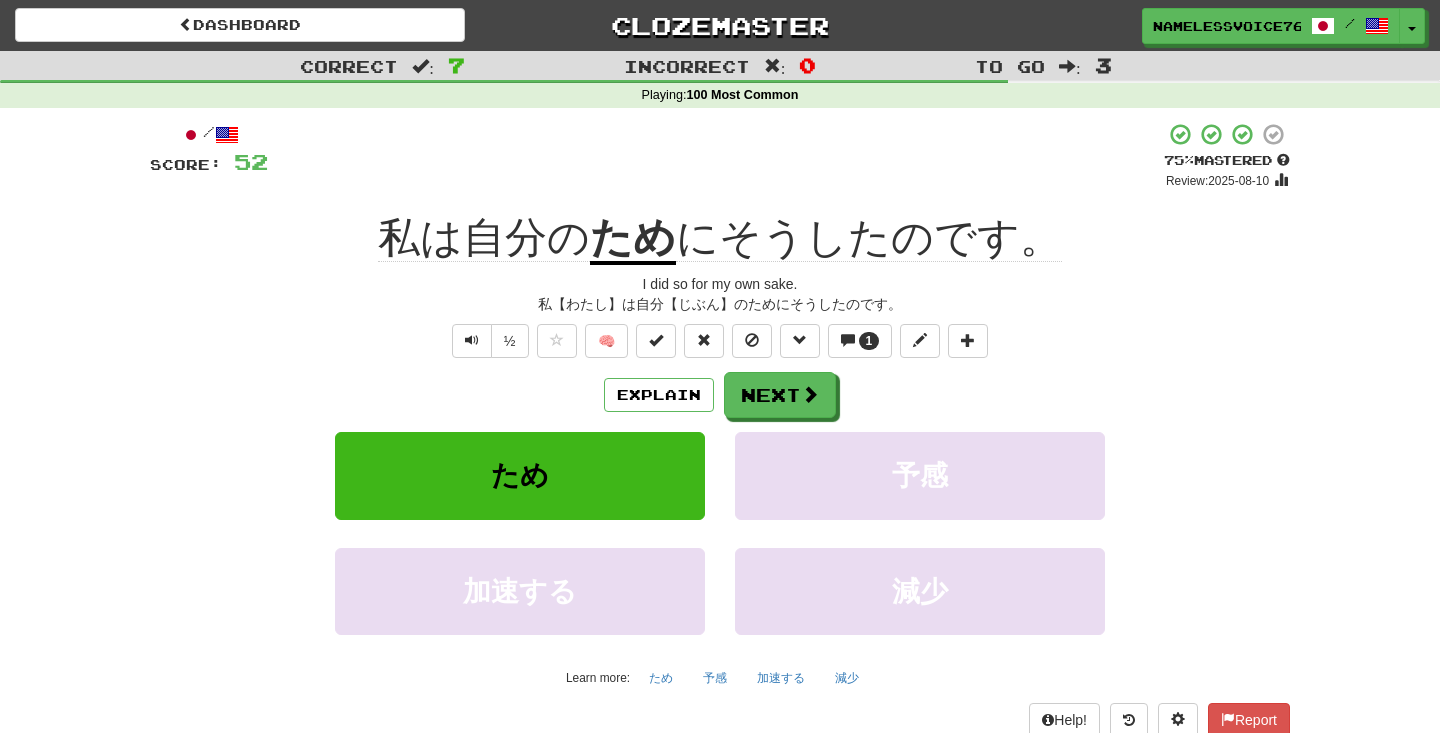 click on "私は自分の" 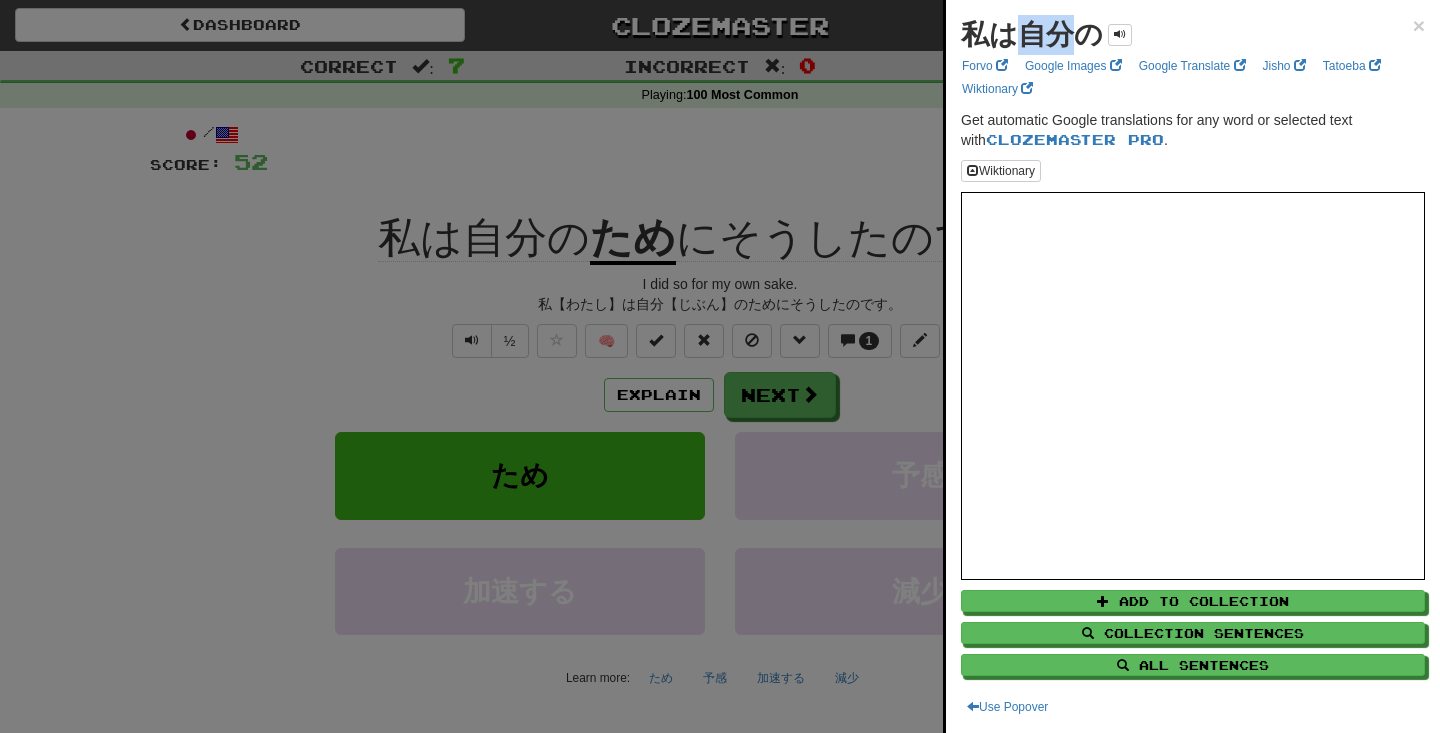 drag, startPoint x: 1021, startPoint y: 36, endPoint x: 1069, endPoint y: 35, distance: 48.010414 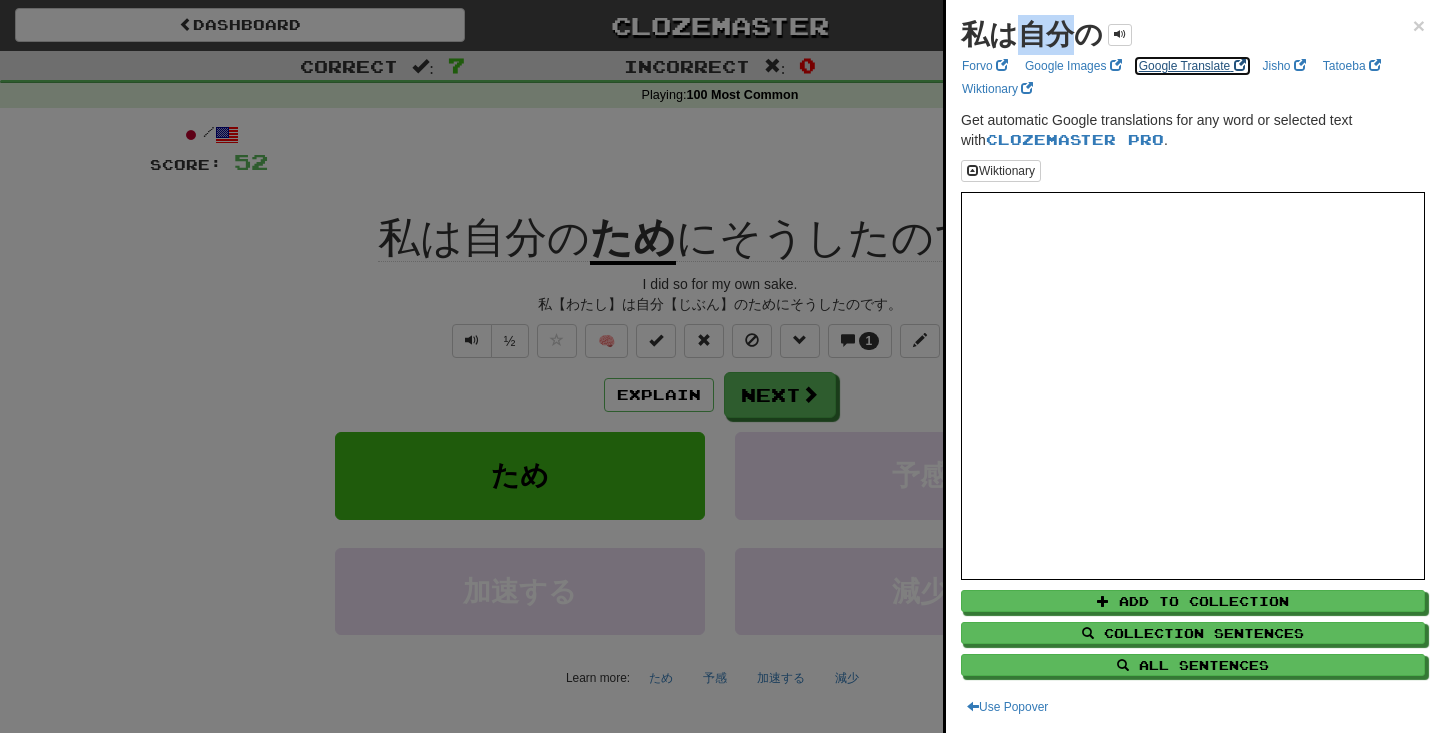 click on "Google Translate" at bounding box center (1192, 66) 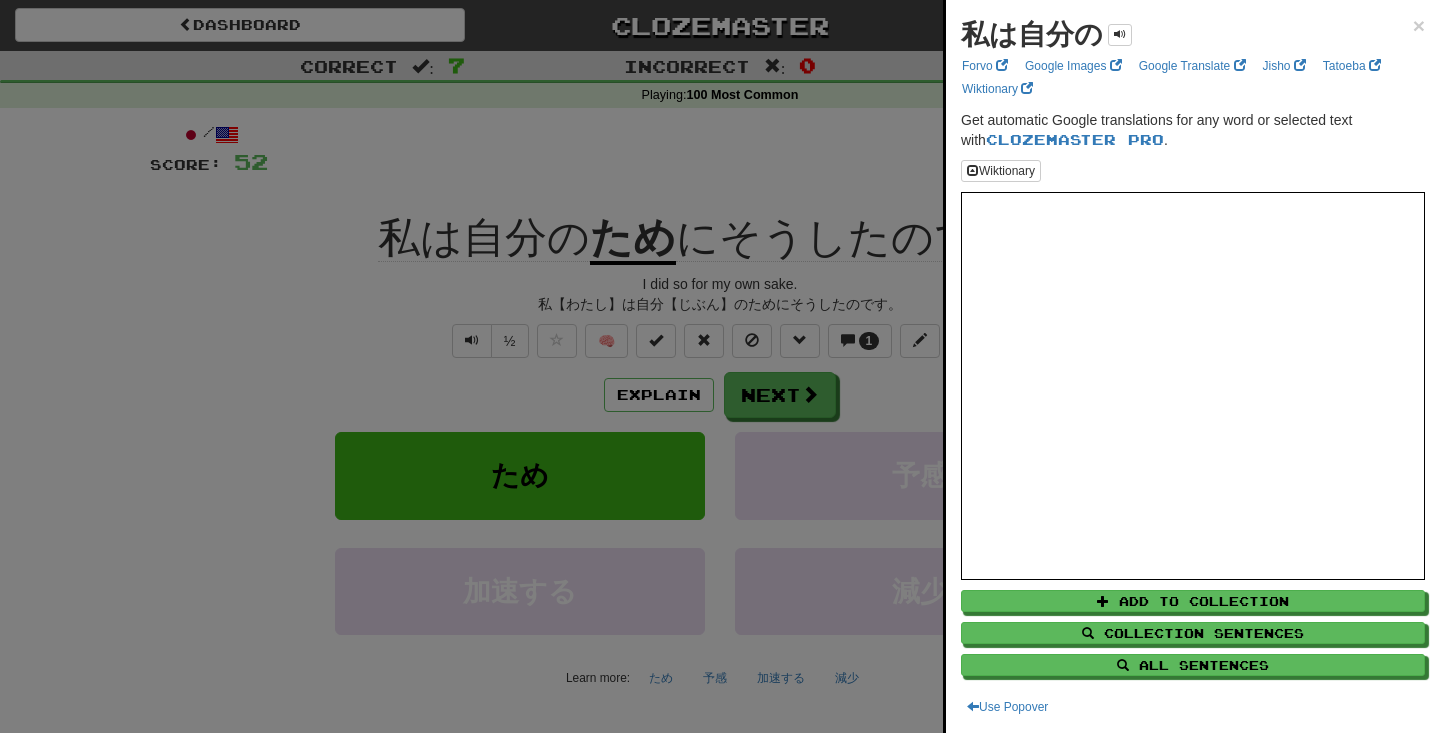 click at bounding box center [720, 366] 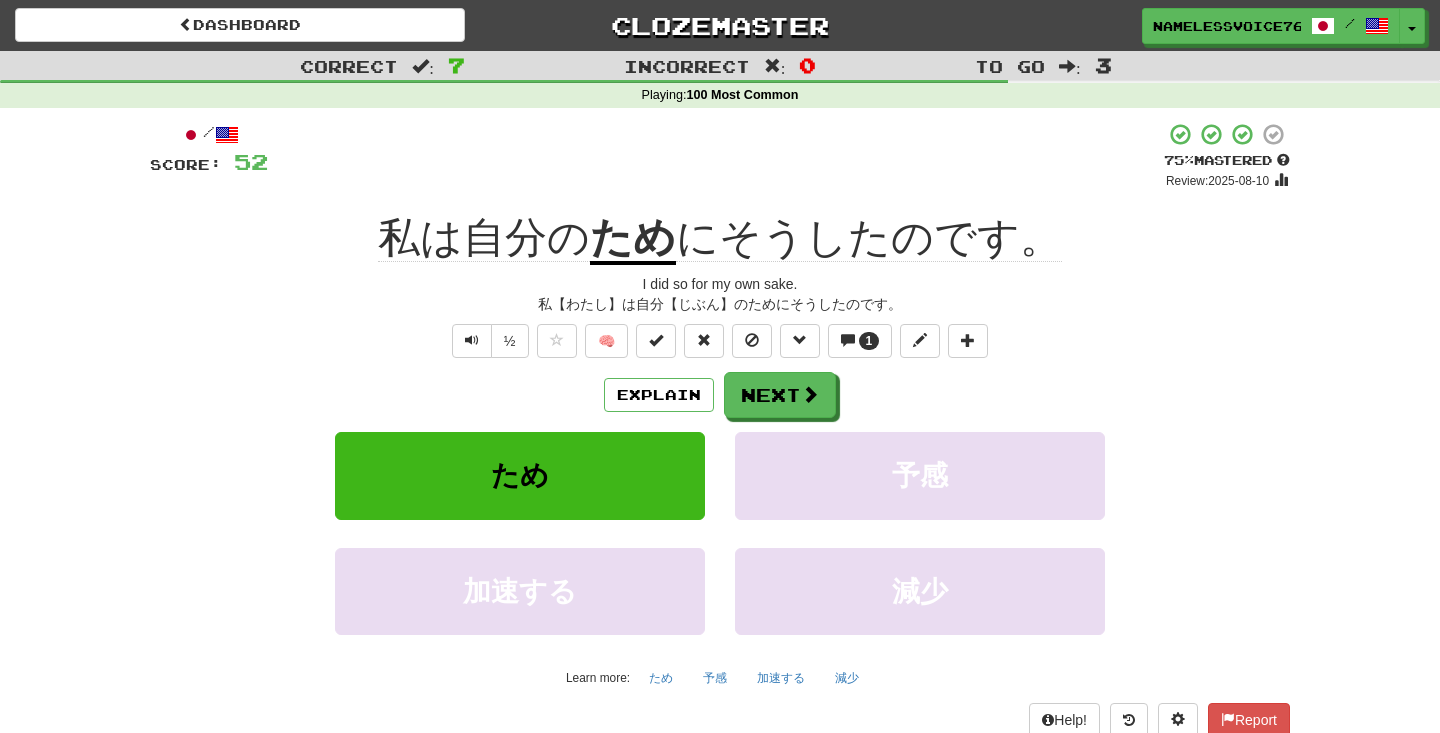 click on "Explain Next Reason Premonition Accelerate Decrease Learn more: Reason Premonition Accelerate Decrease" at bounding box center (720, 532) 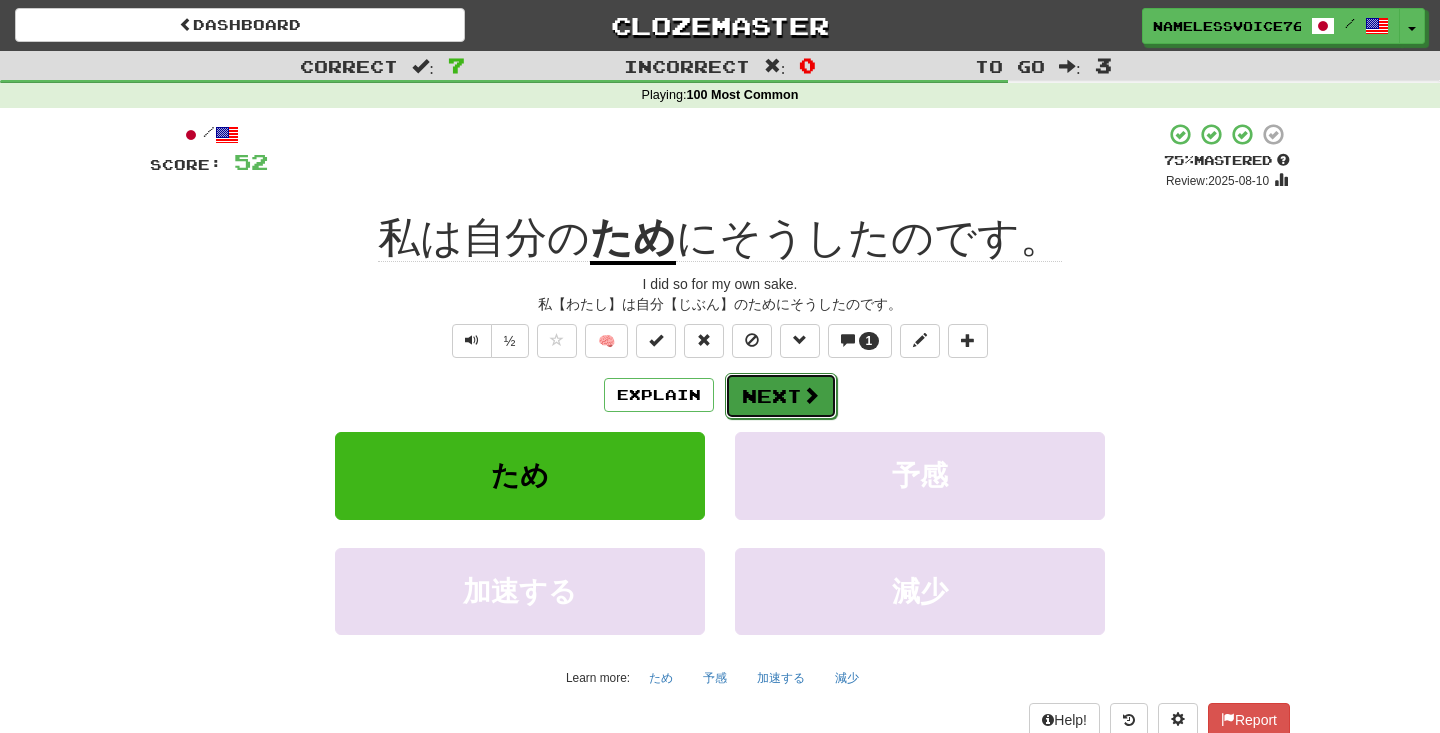 click on "Next" at bounding box center (781, 396) 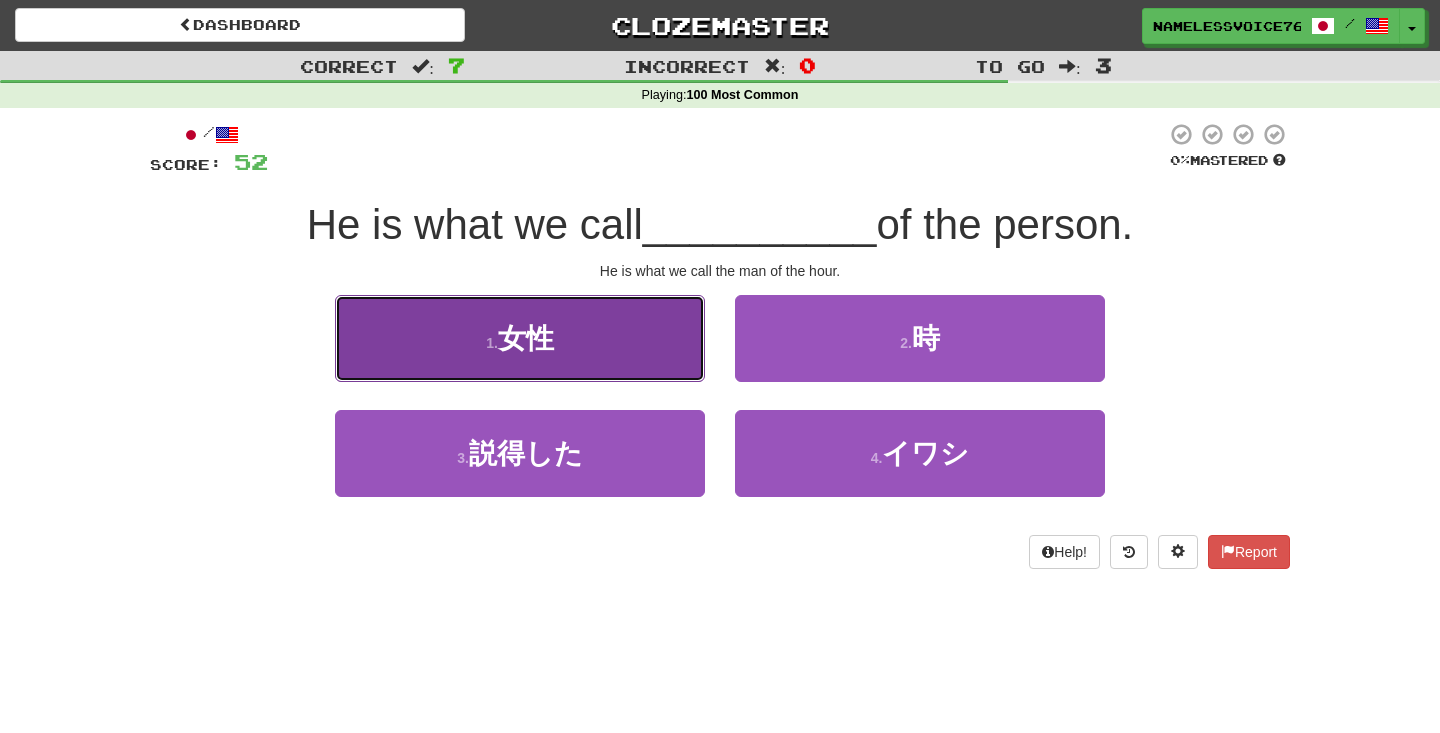click on "1 .  女性" at bounding box center (520, 338) 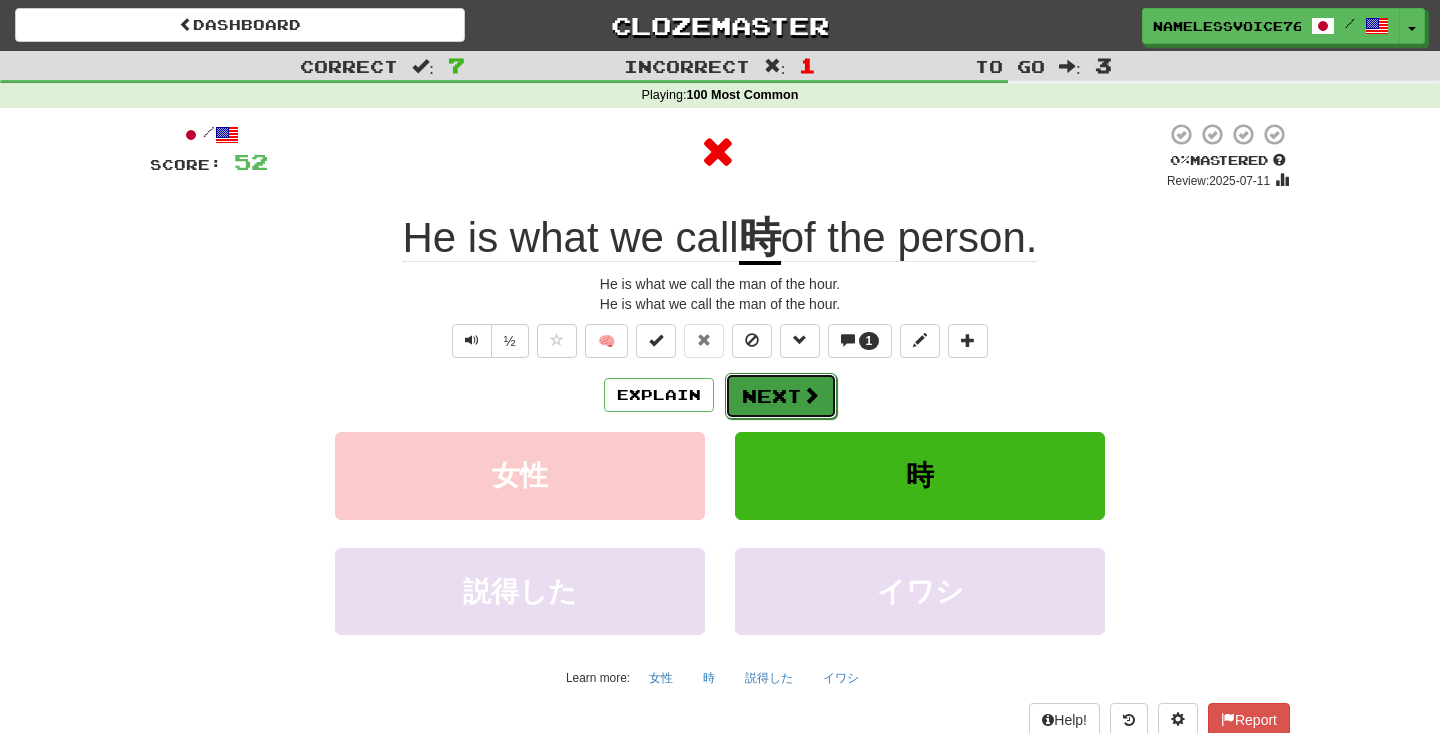 click at bounding box center (811, 395) 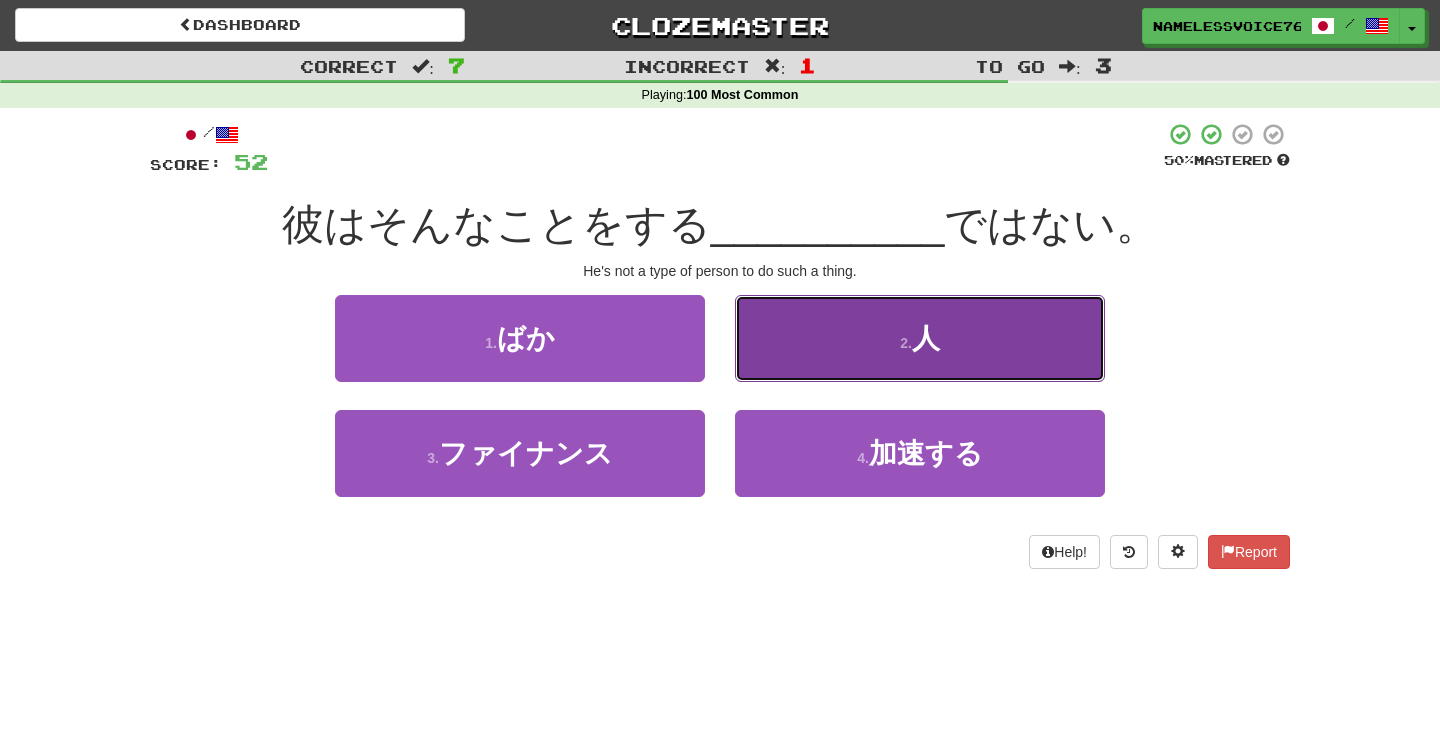 click on "2 .  人" at bounding box center (920, 338) 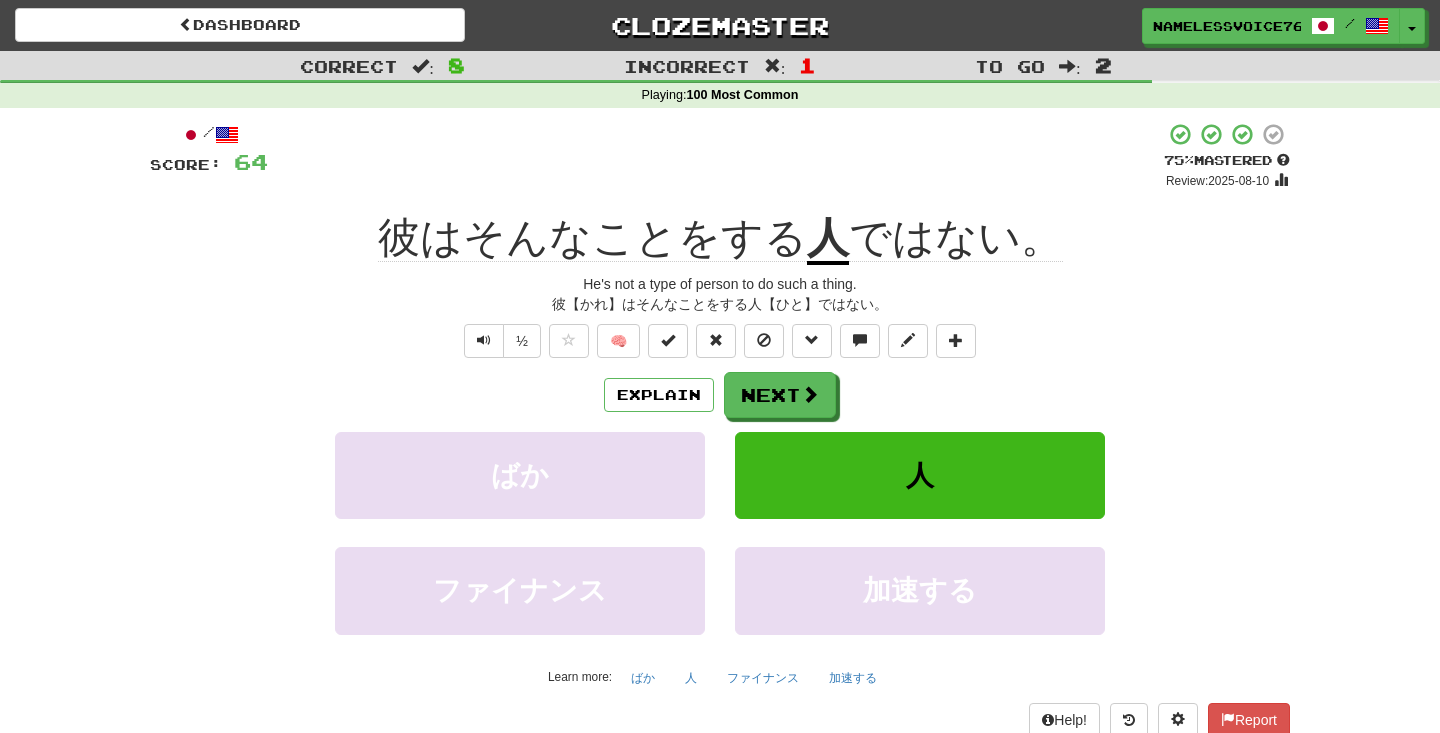 click on "彼はそんなことをする" 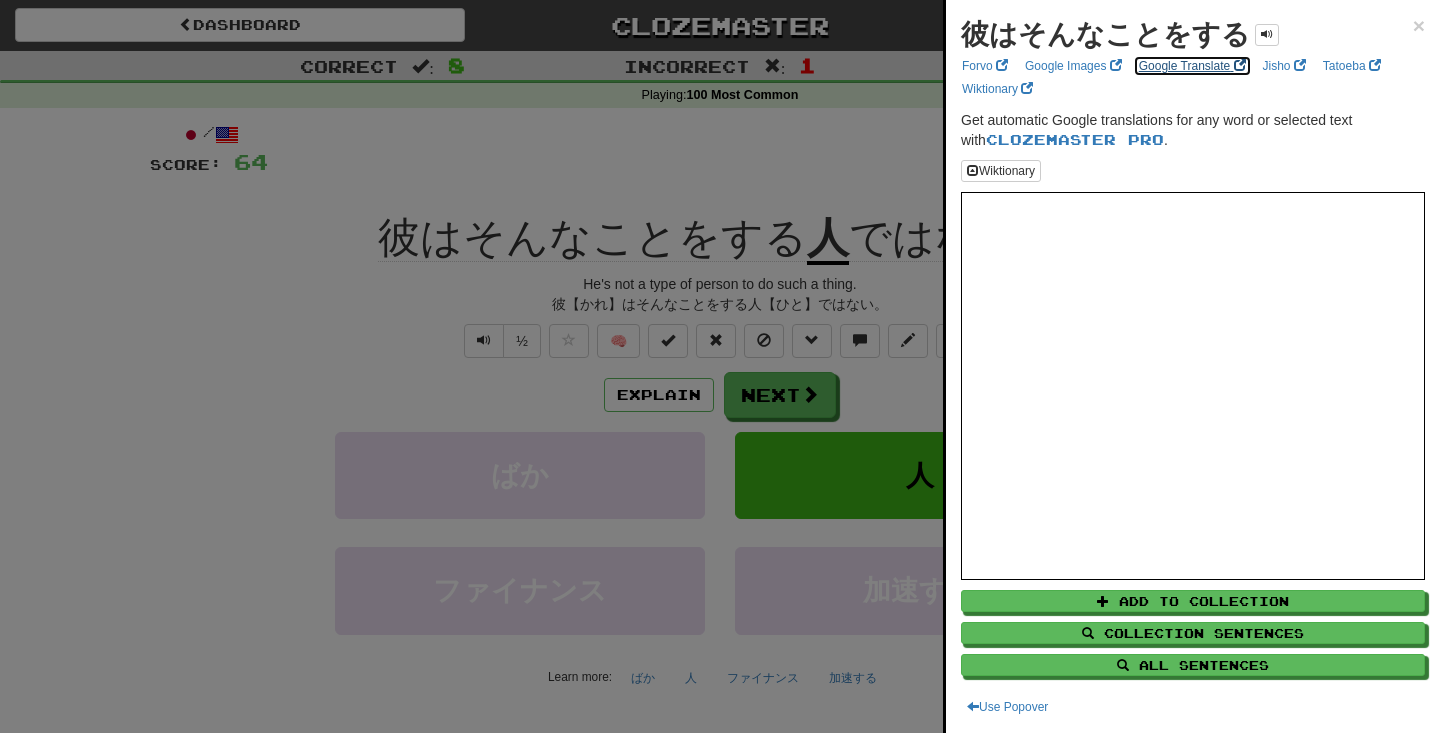 click on "Google Translate" at bounding box center [1192, 66] 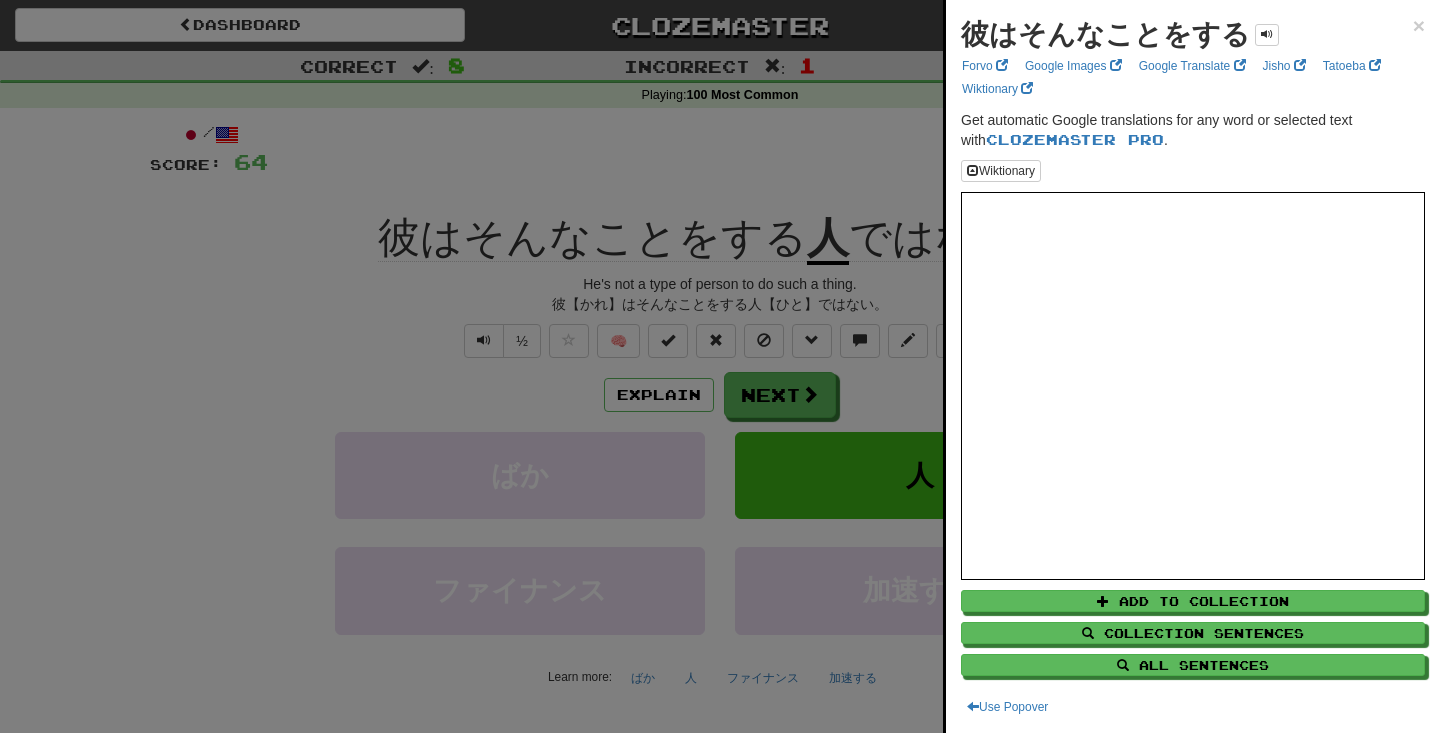 click at bounding box center (720, 366) 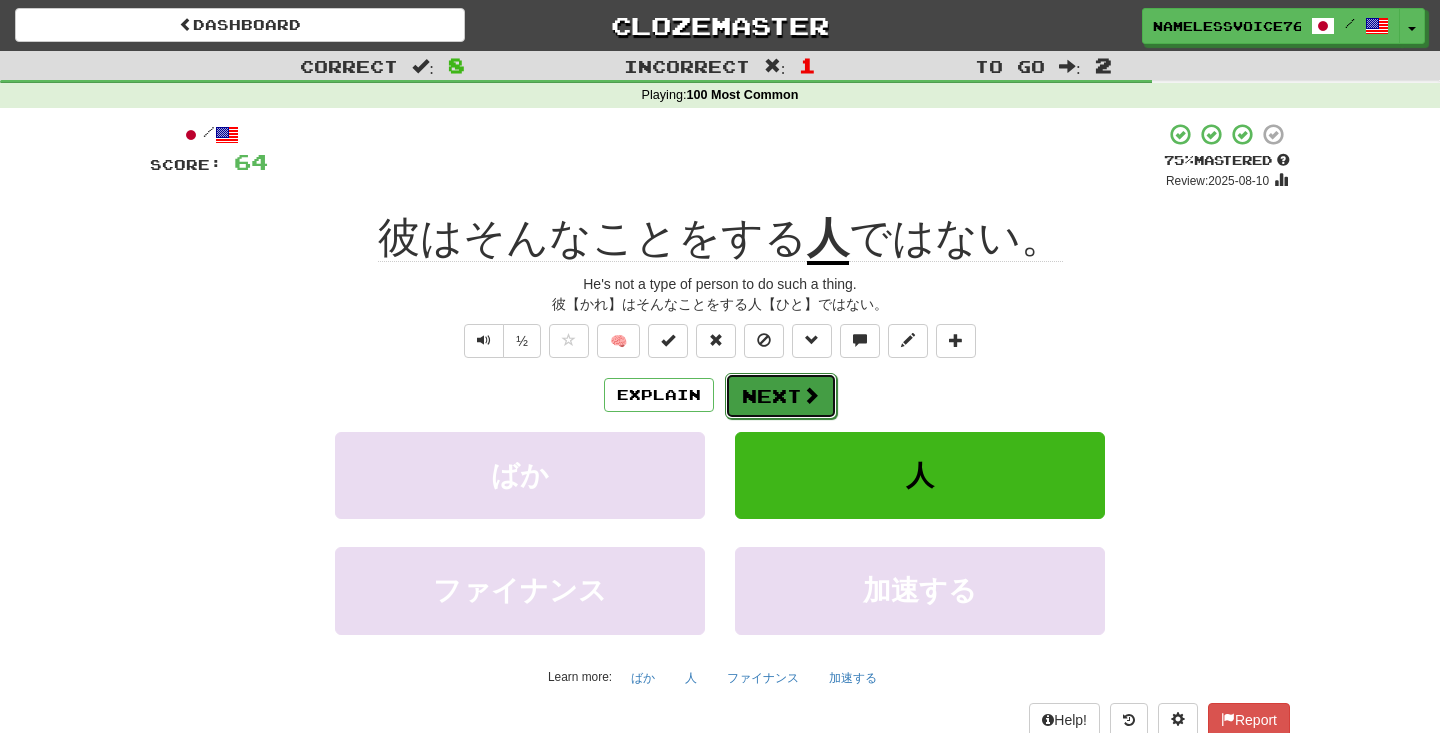 click on "Next" at bounding box center [781, 396] 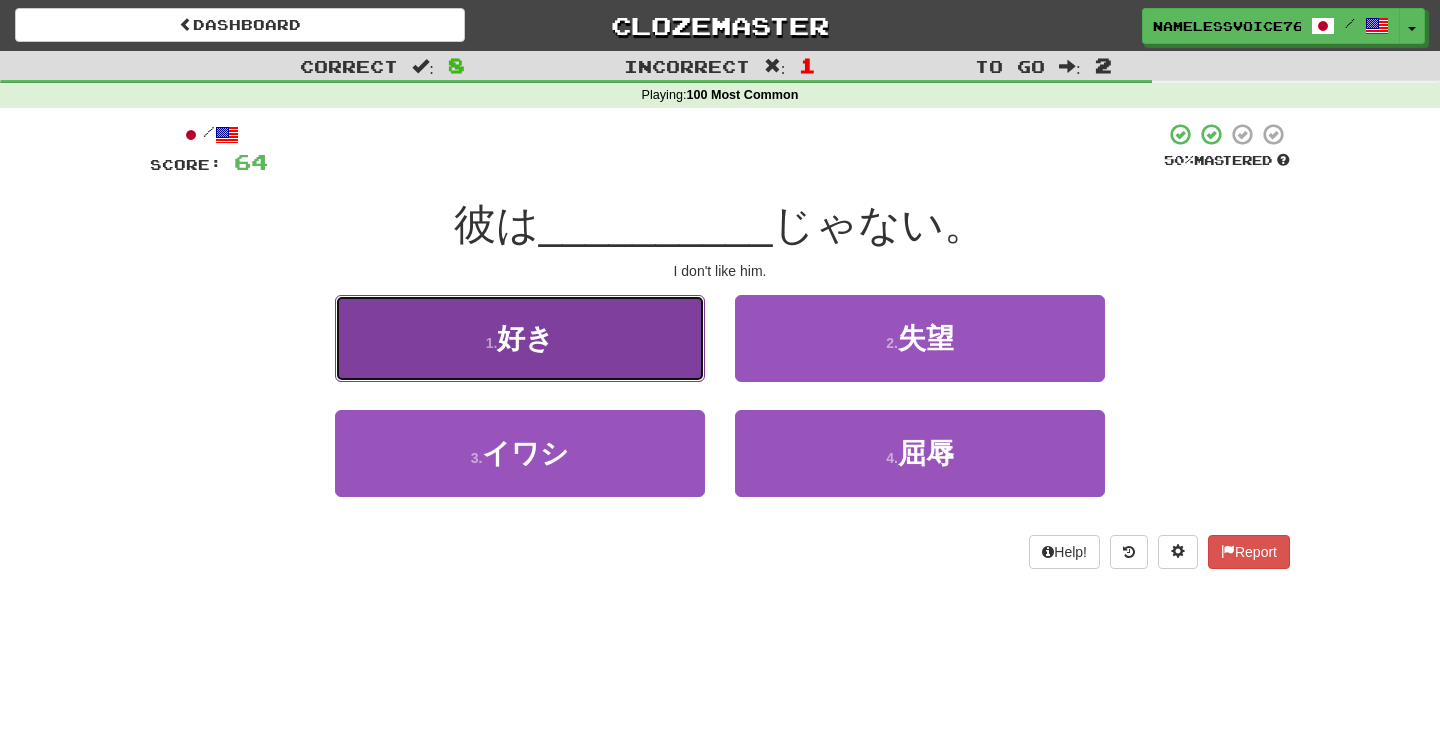click on "1 .  好き" at bounding box center [520, 338] 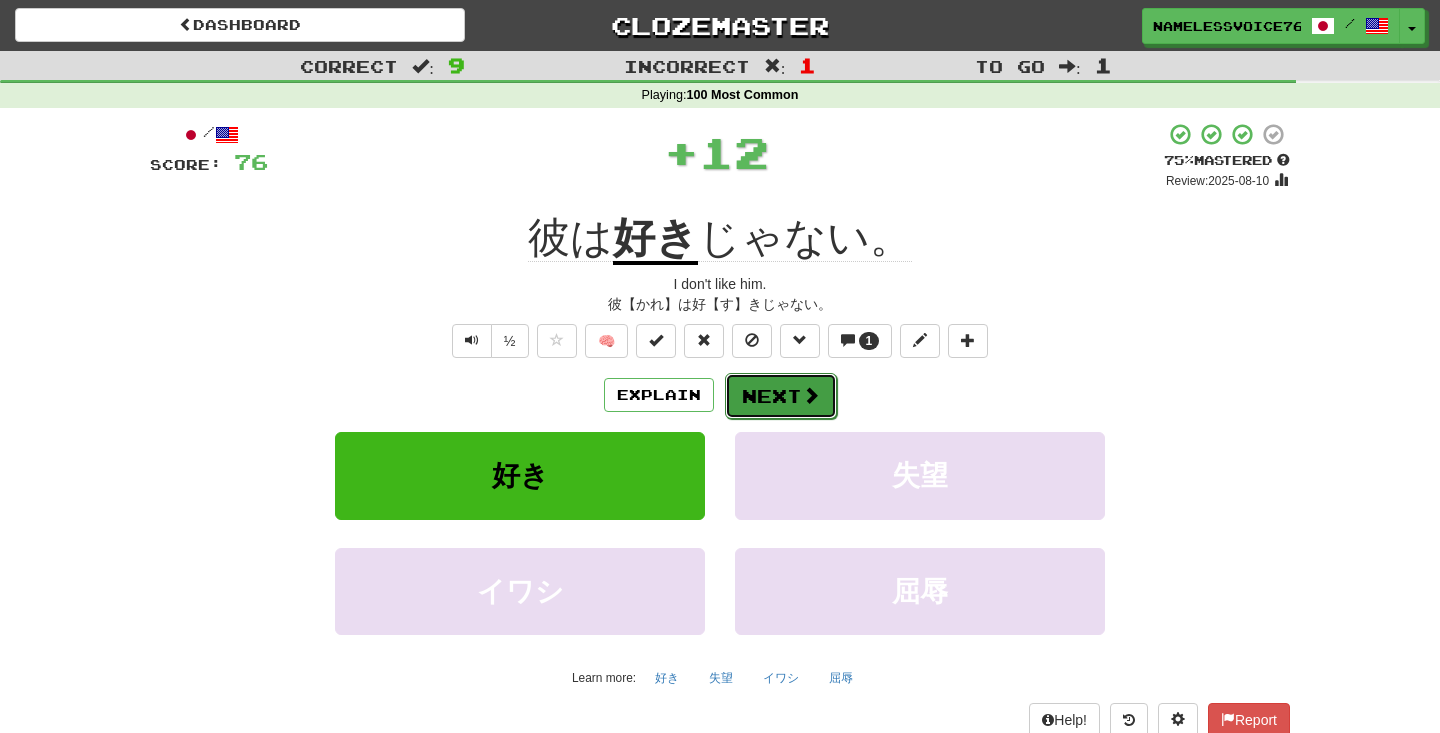 click at bounding box center [811, 395] 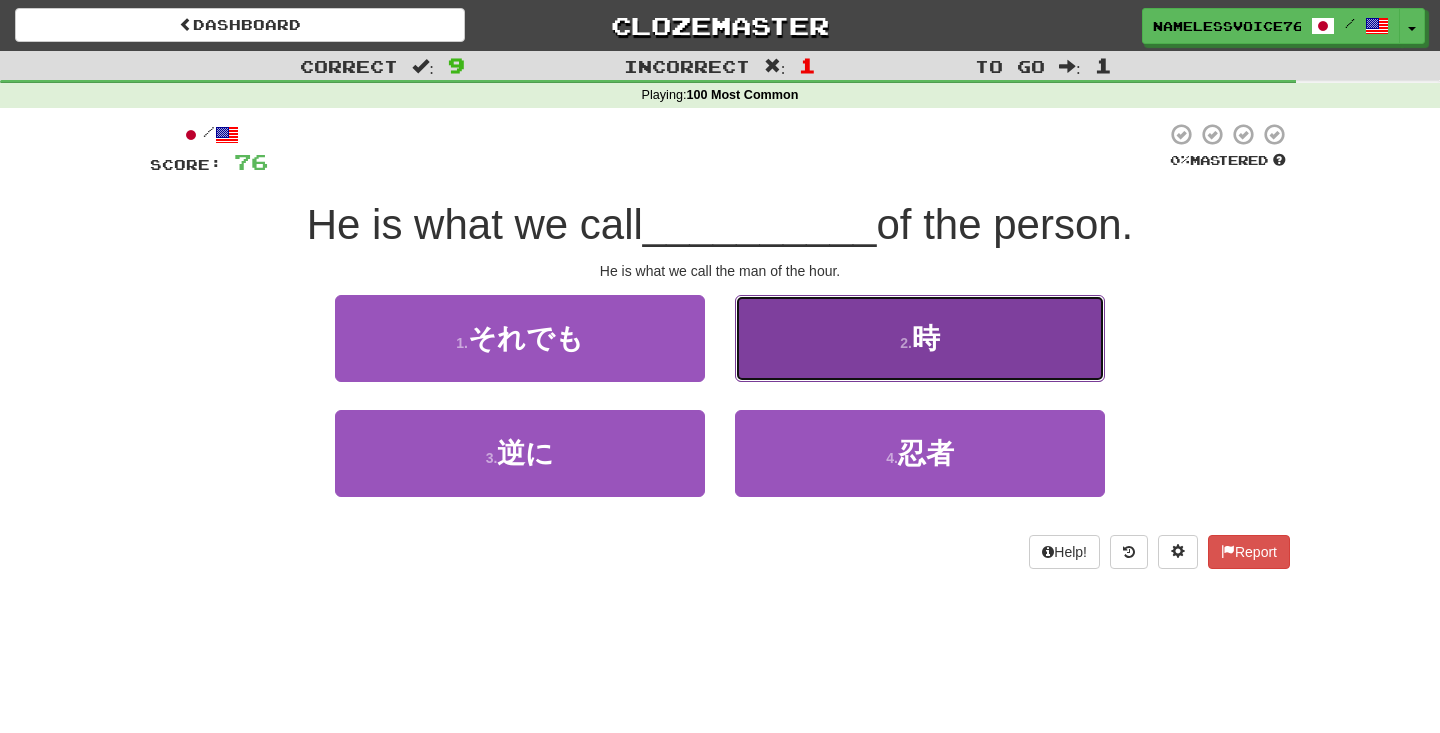 click on "2 .  時" at bounding box center [920, 338] 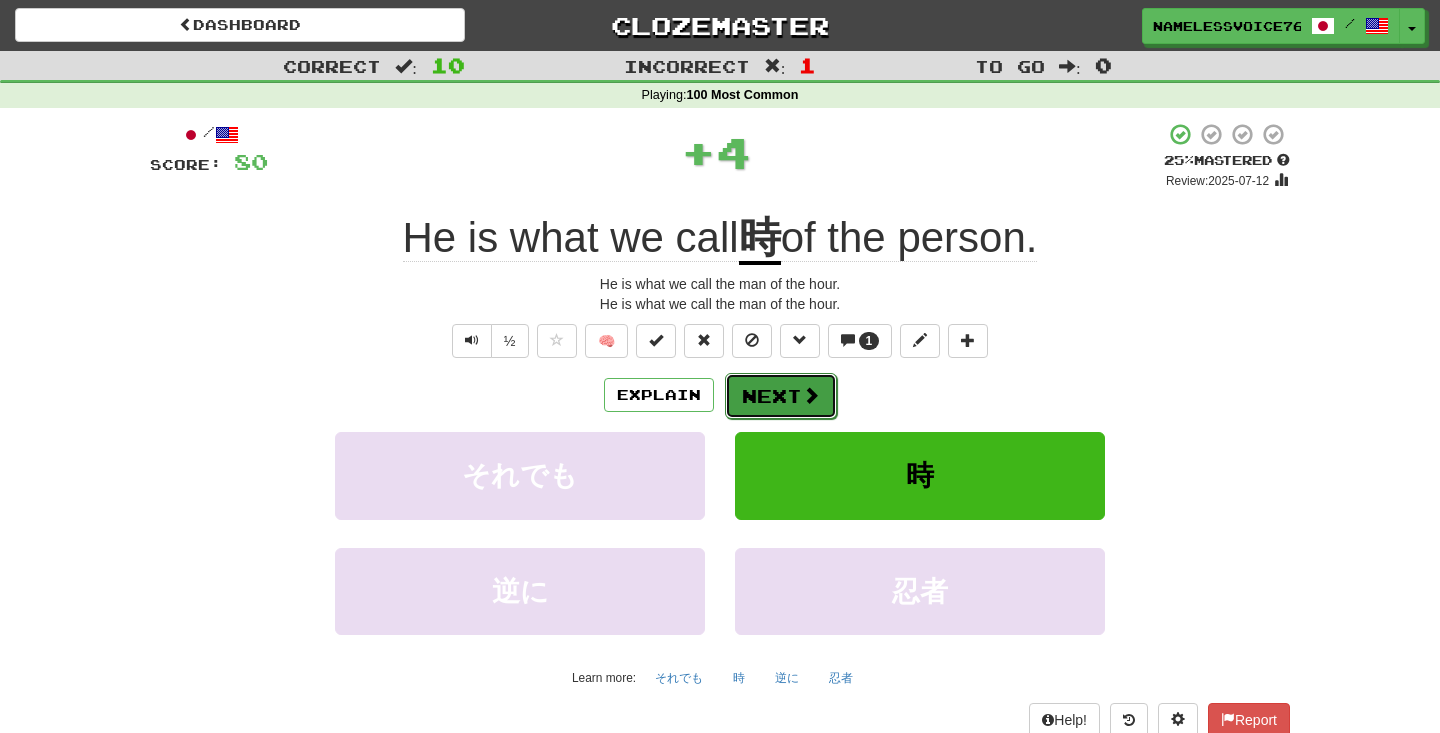 click on "Next" at bounding box center [781, 396] 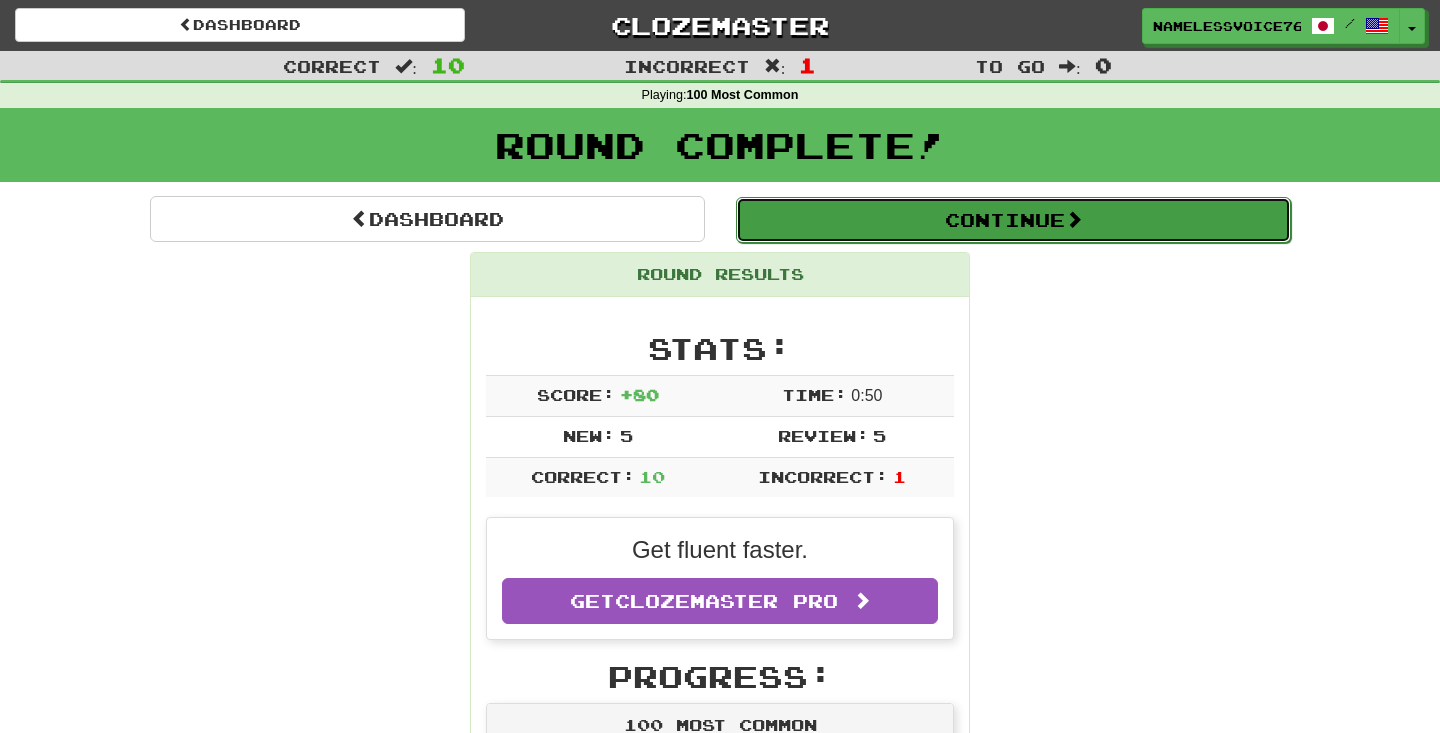 click on "Continue" at bounding box center (1013, 220) 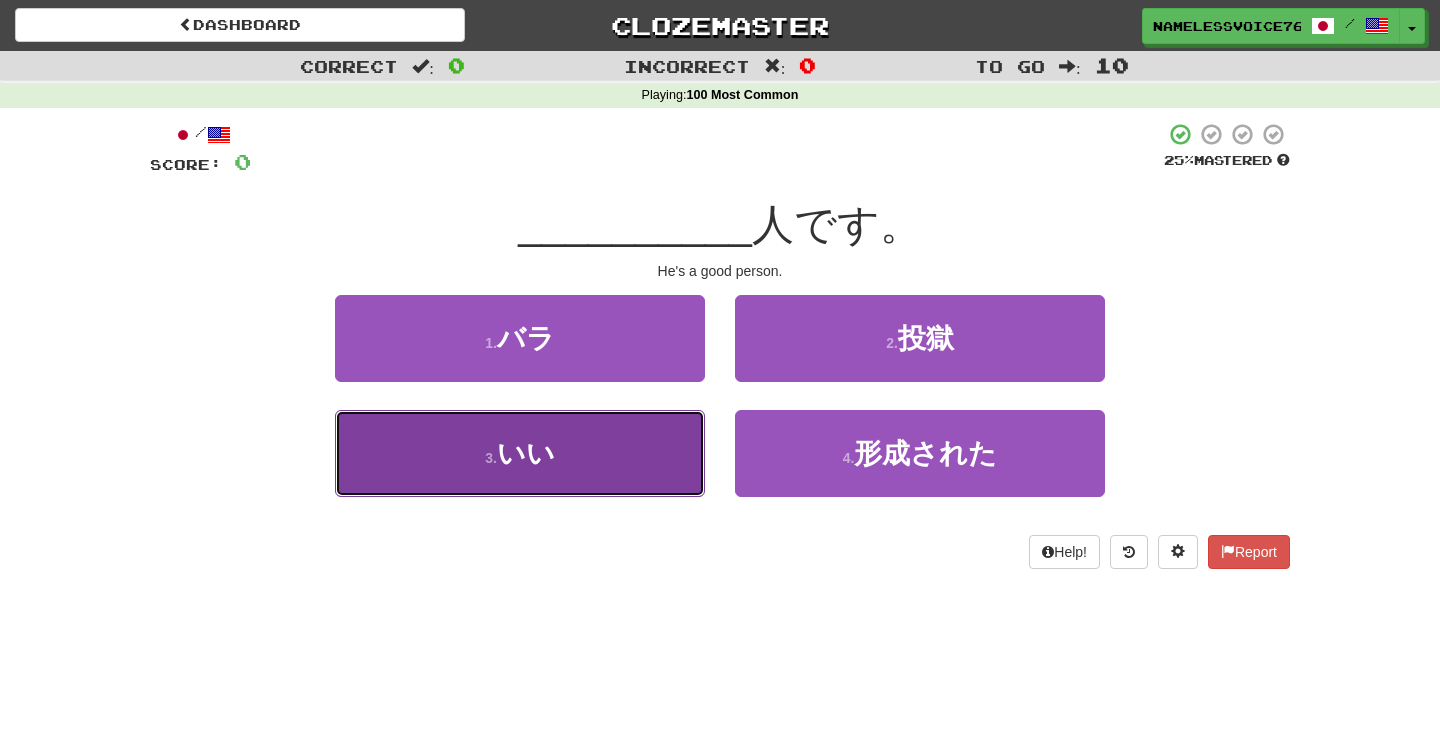 click on "3 .  いい" at bounding box center (520, 453) 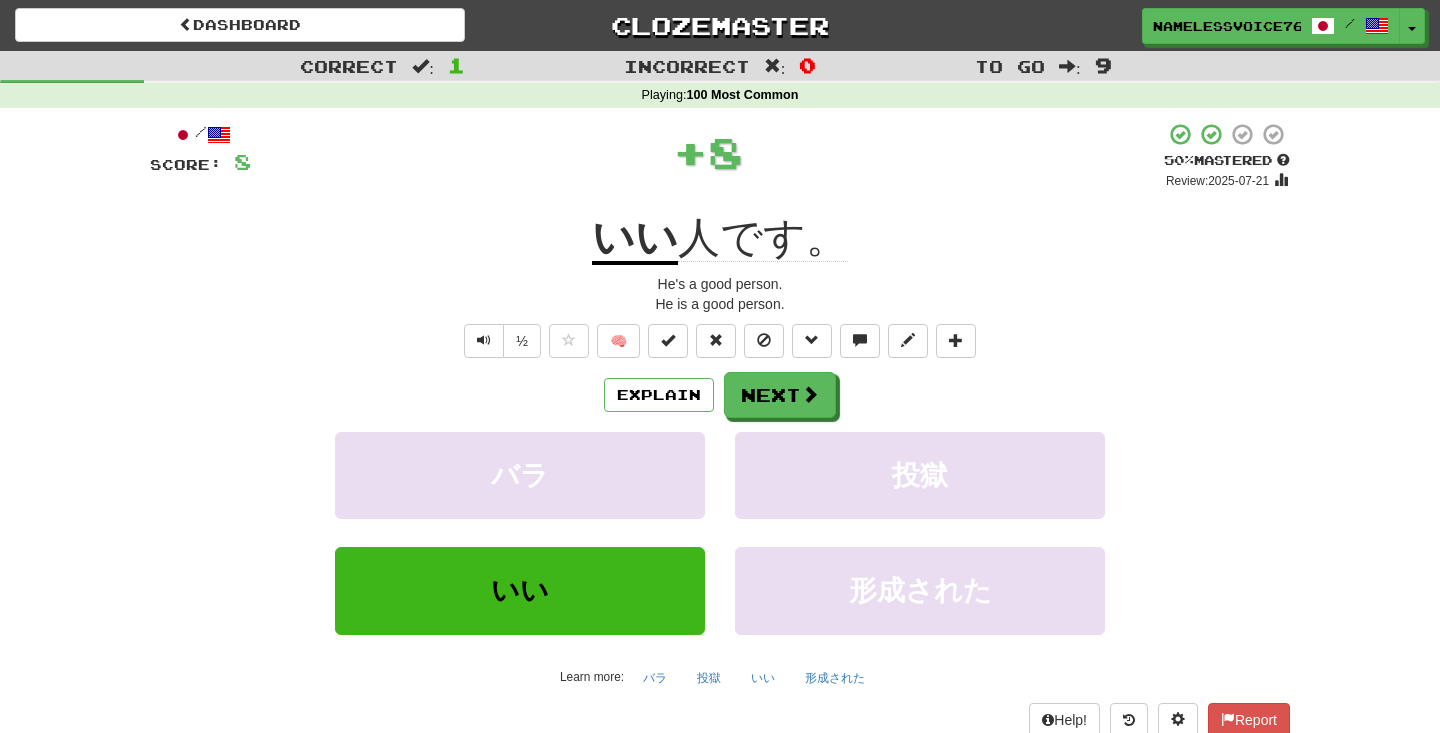 click on "Explain Next Rose Imprisonment Good Formed Learn more: Rose Imprisonment Good Formed" at bounding box center [720, 532] 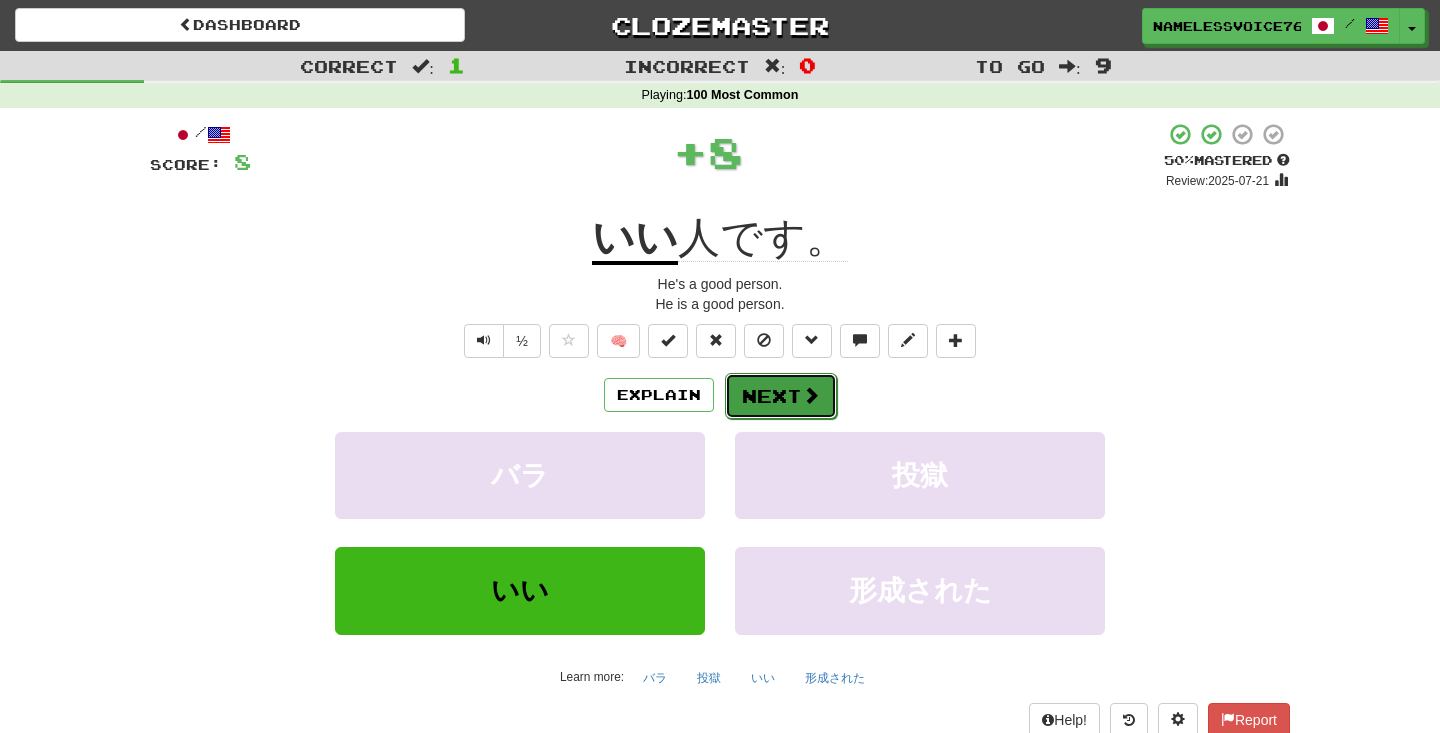 click on "Next" at bounding box center [781, 396] 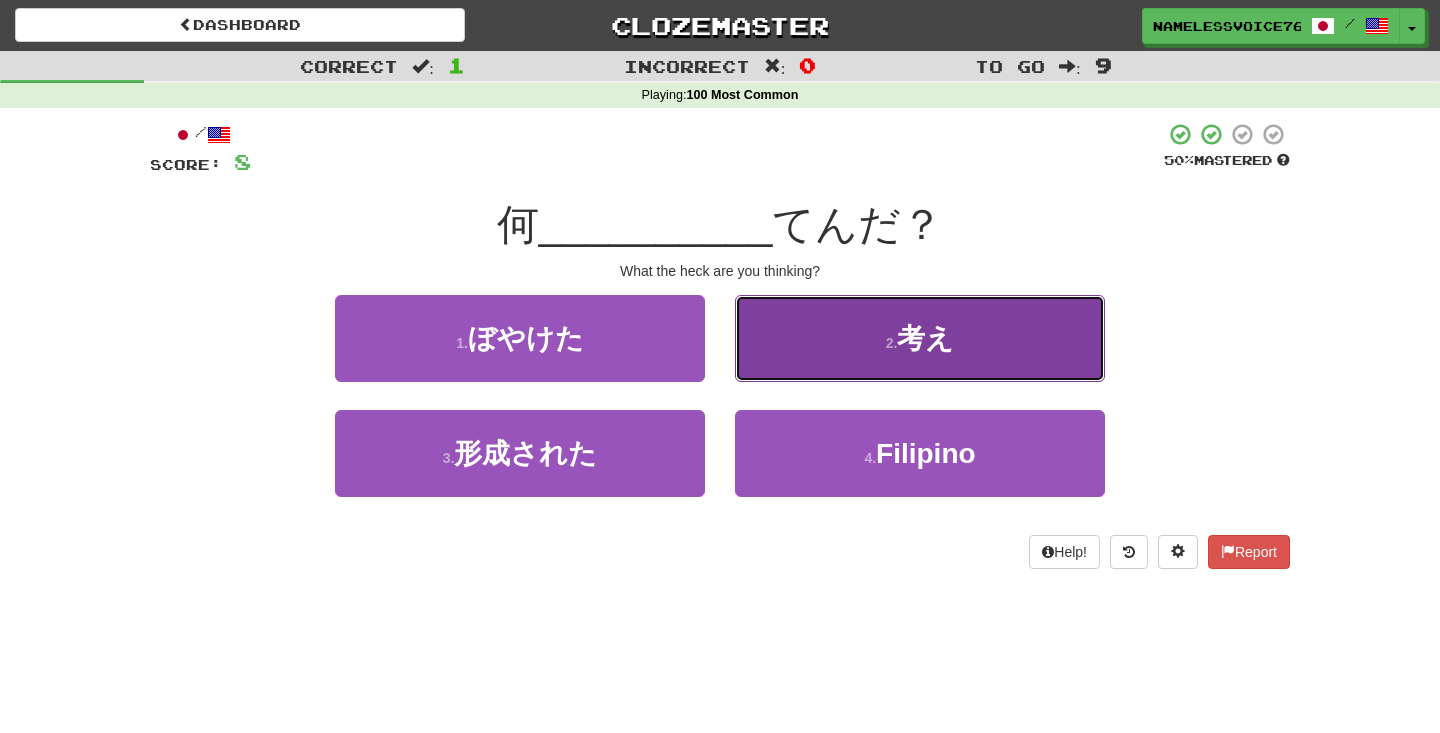 click on "2 .  考え" at bounding box center (920, 338) 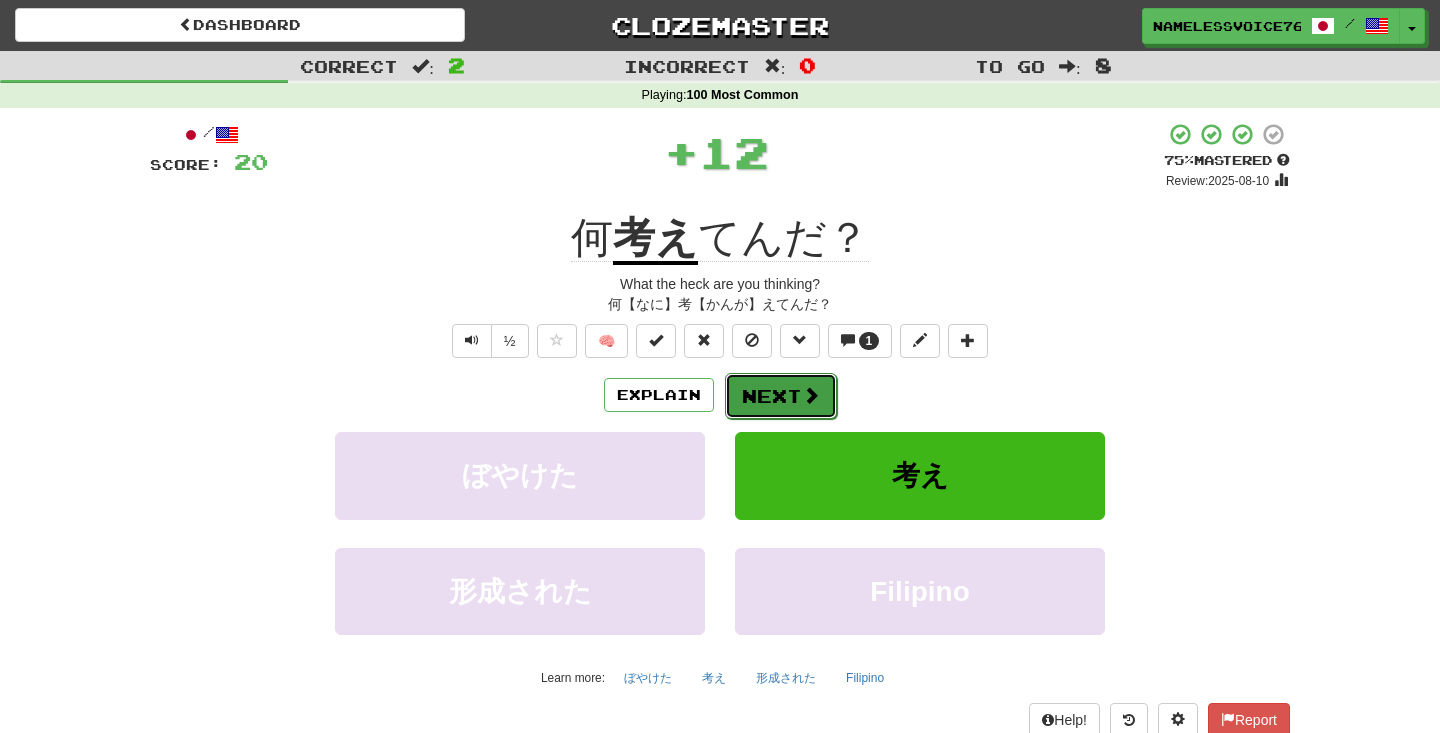 click on "Next" at bounding box center [781, 396] 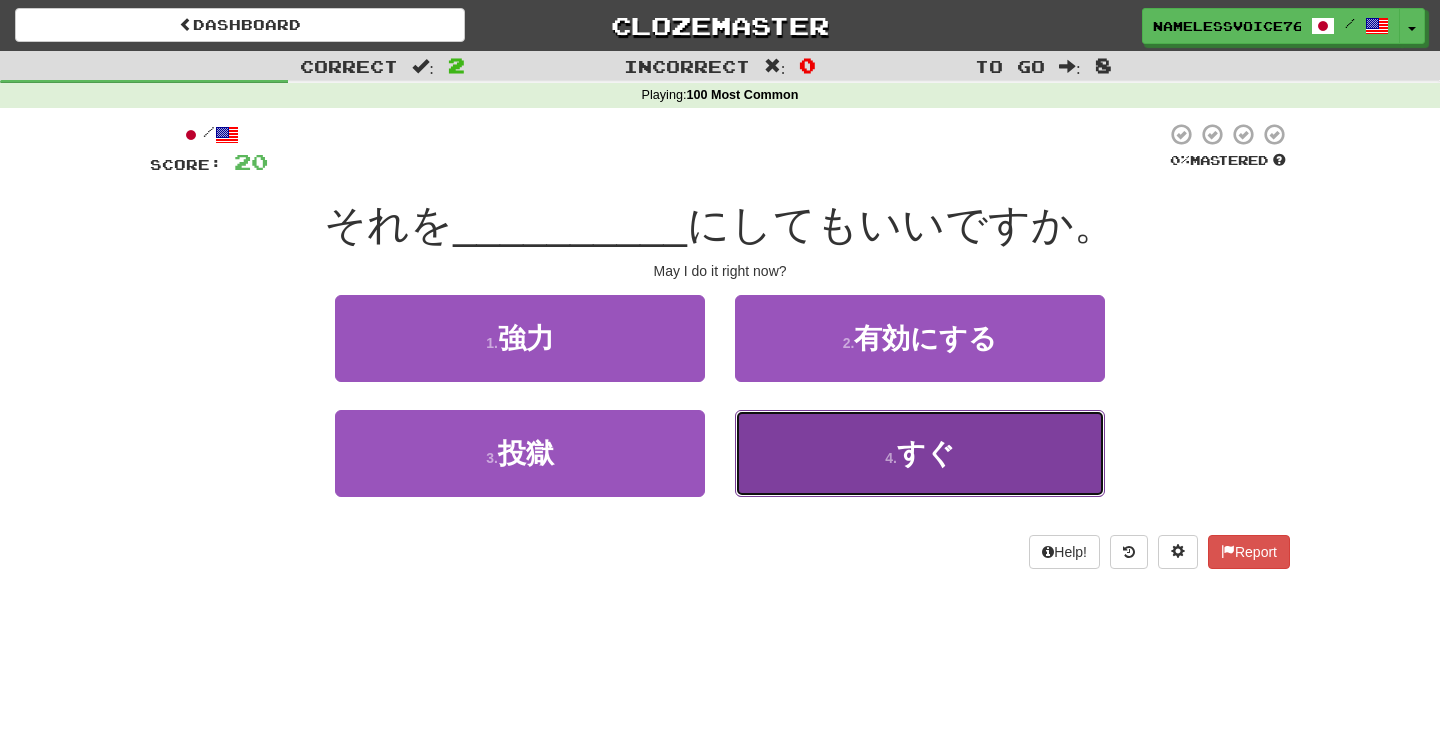 click on "4 .  すぐ" at bounding box center [920, 453] 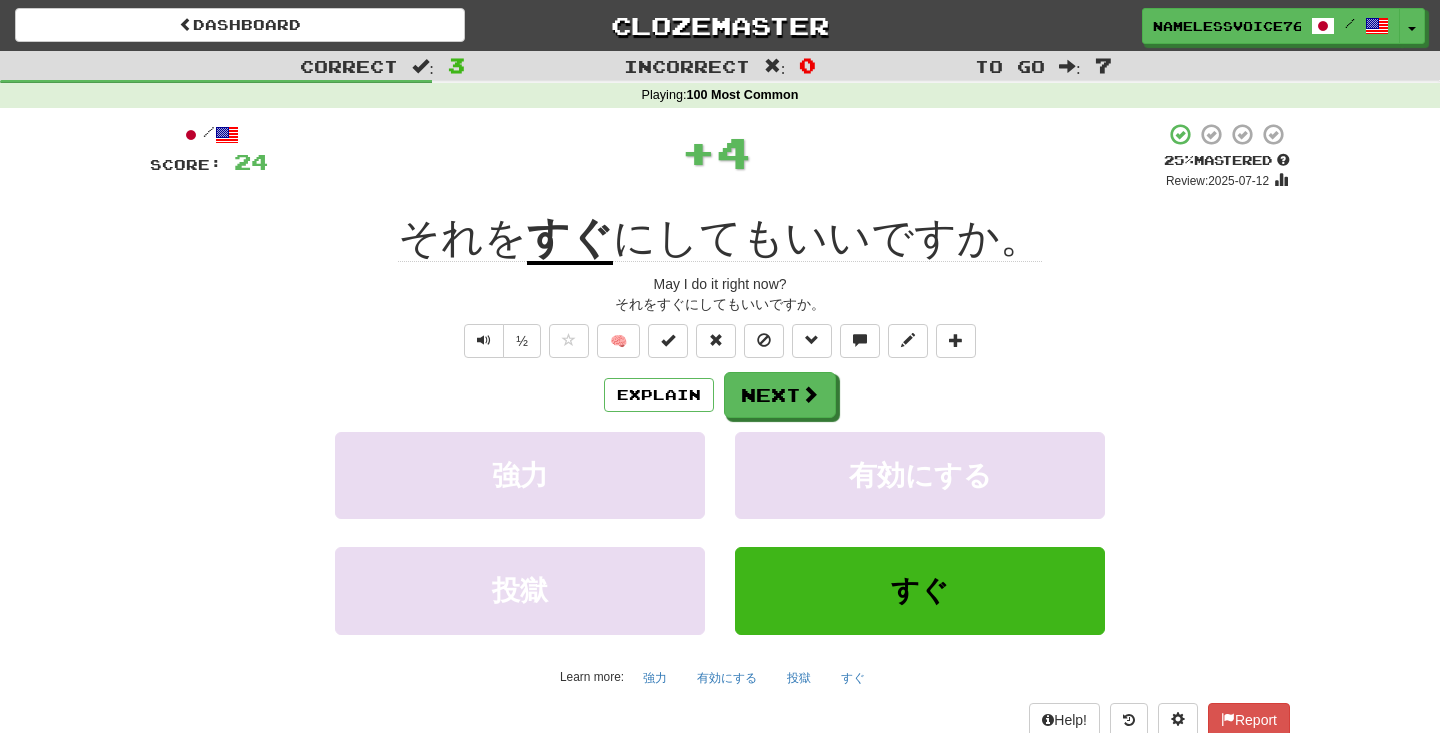 click on "すぐ" at bounding box center (570, 239) 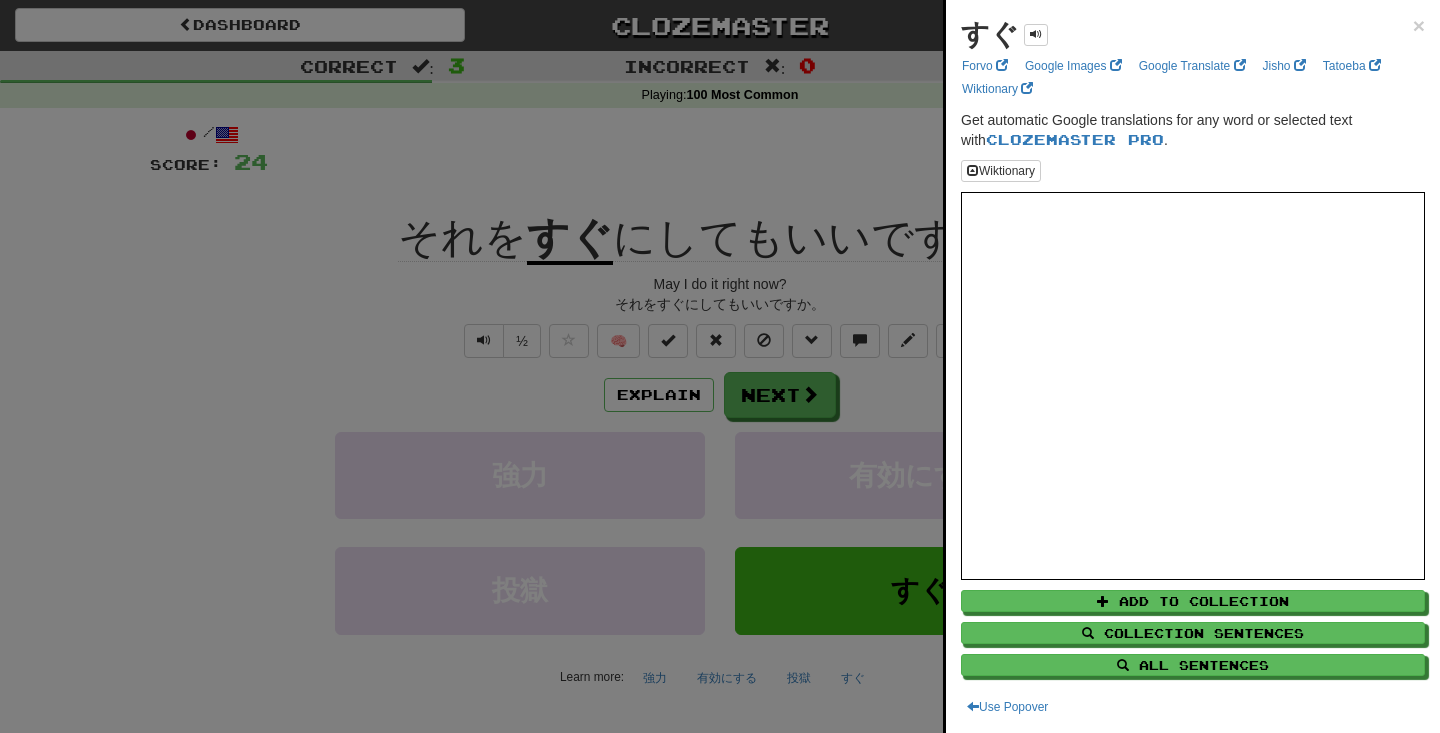 click at bounding box center [720, 366] 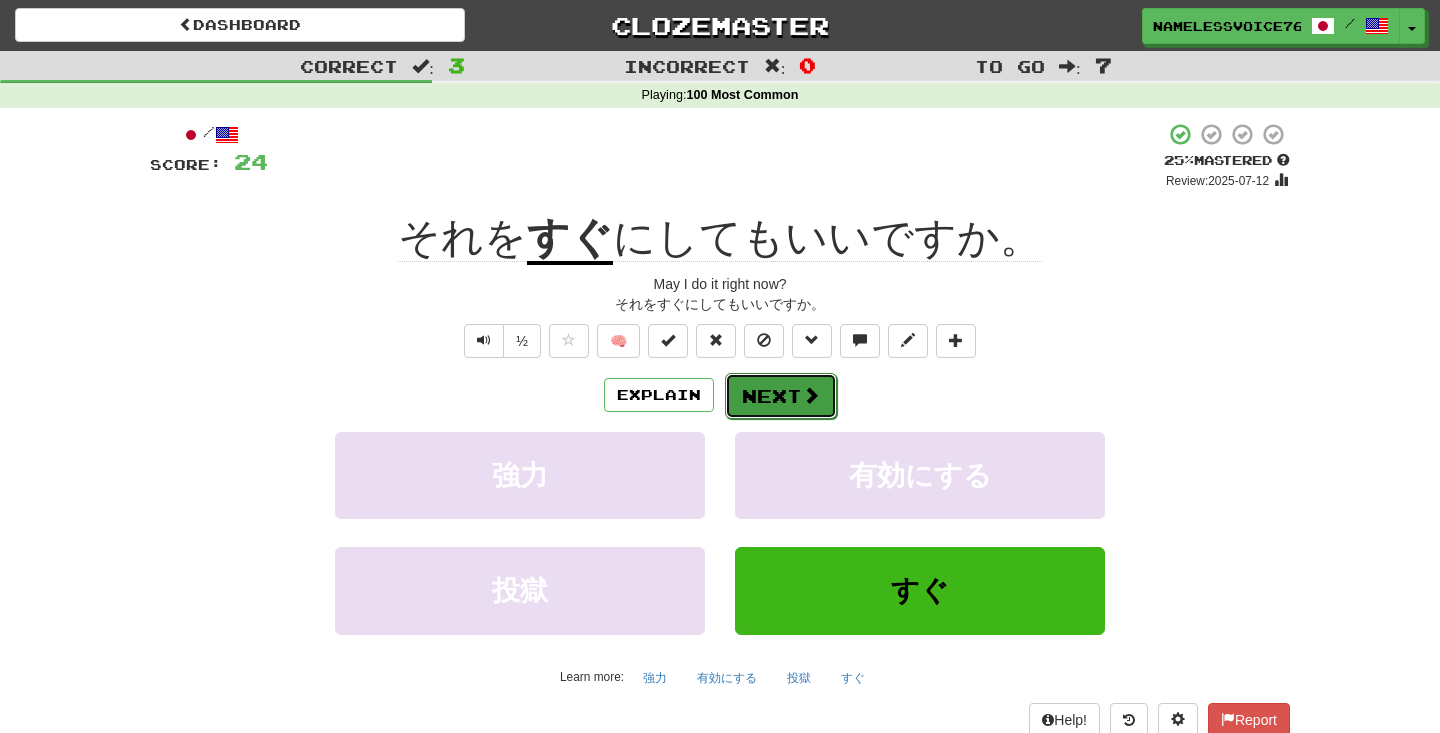 click on "Next" at bounding box center [781, 396] 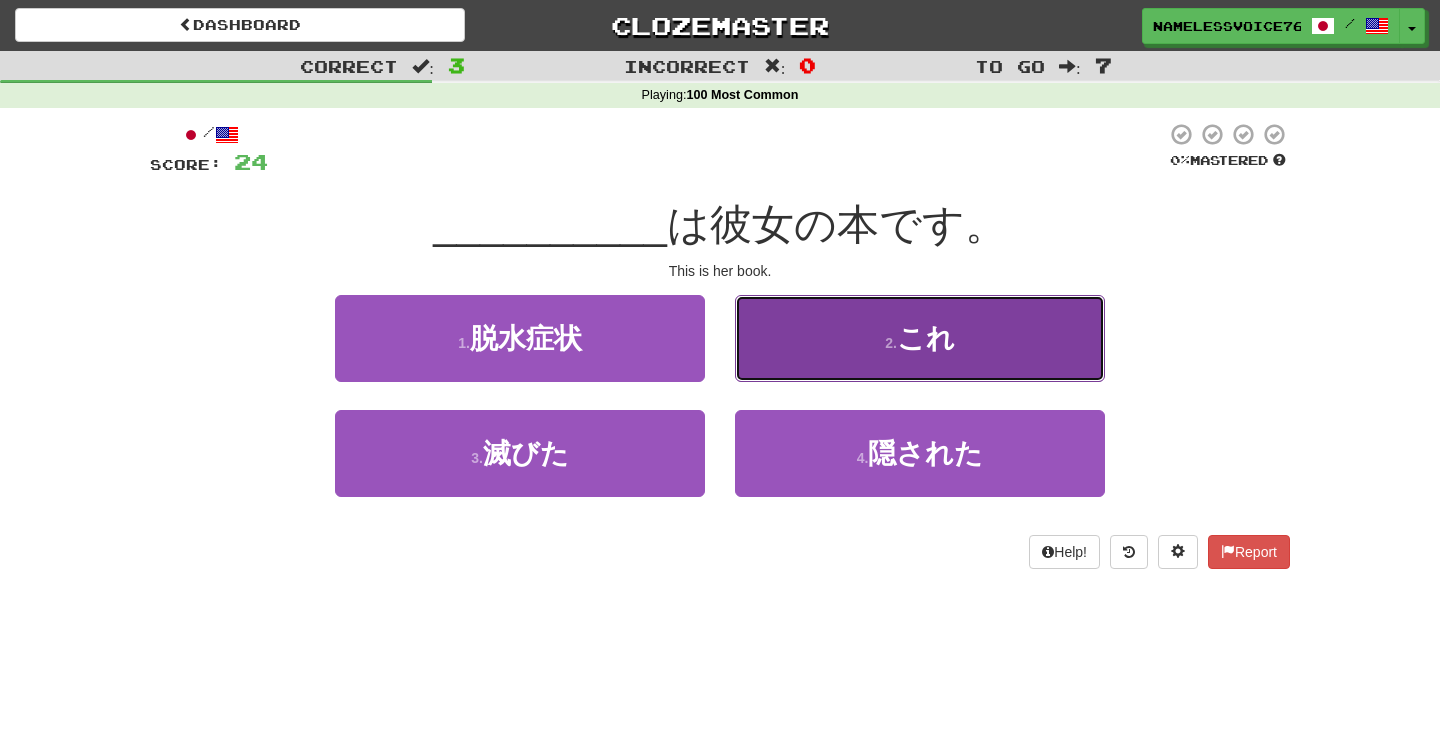 click on "2 .  これ" at bounding box center [920, 338] 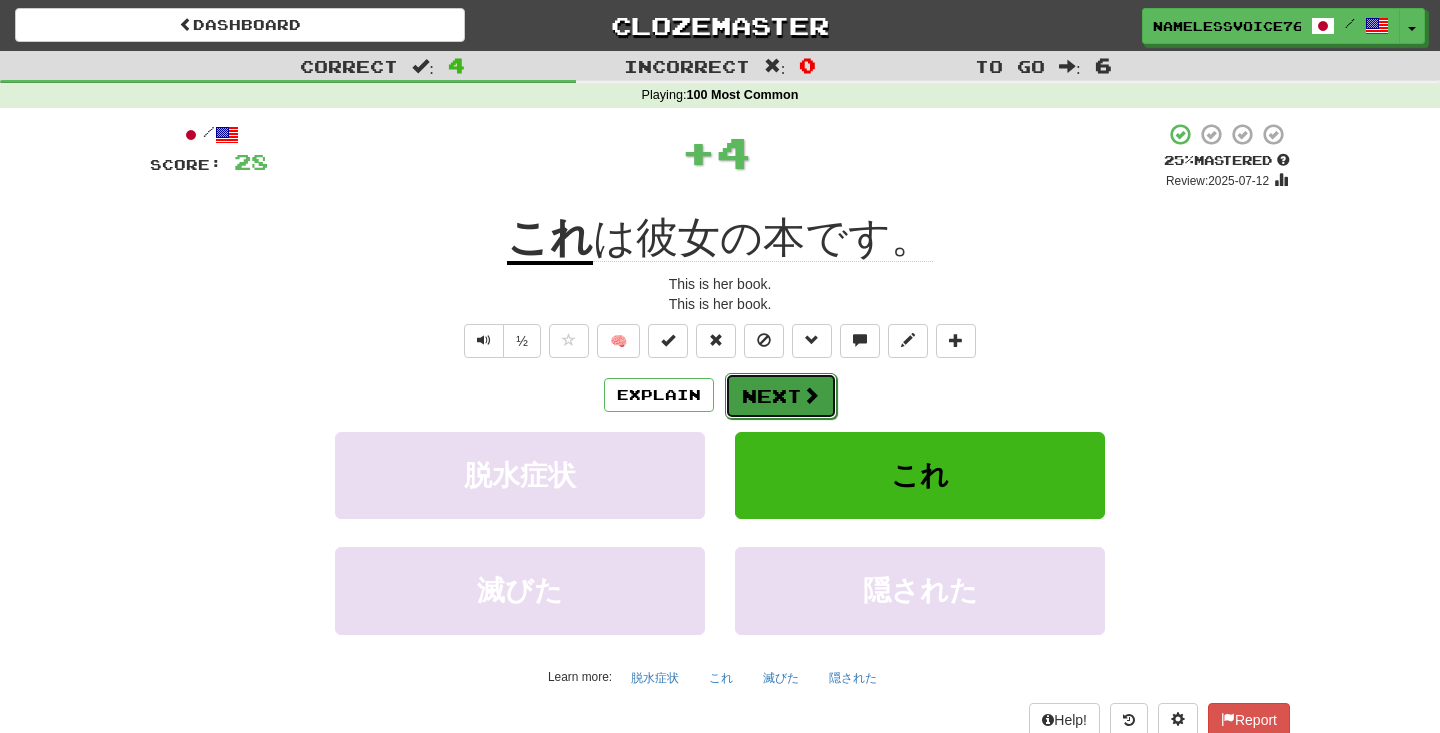 click on "Next" at bounding box center (781, 396) 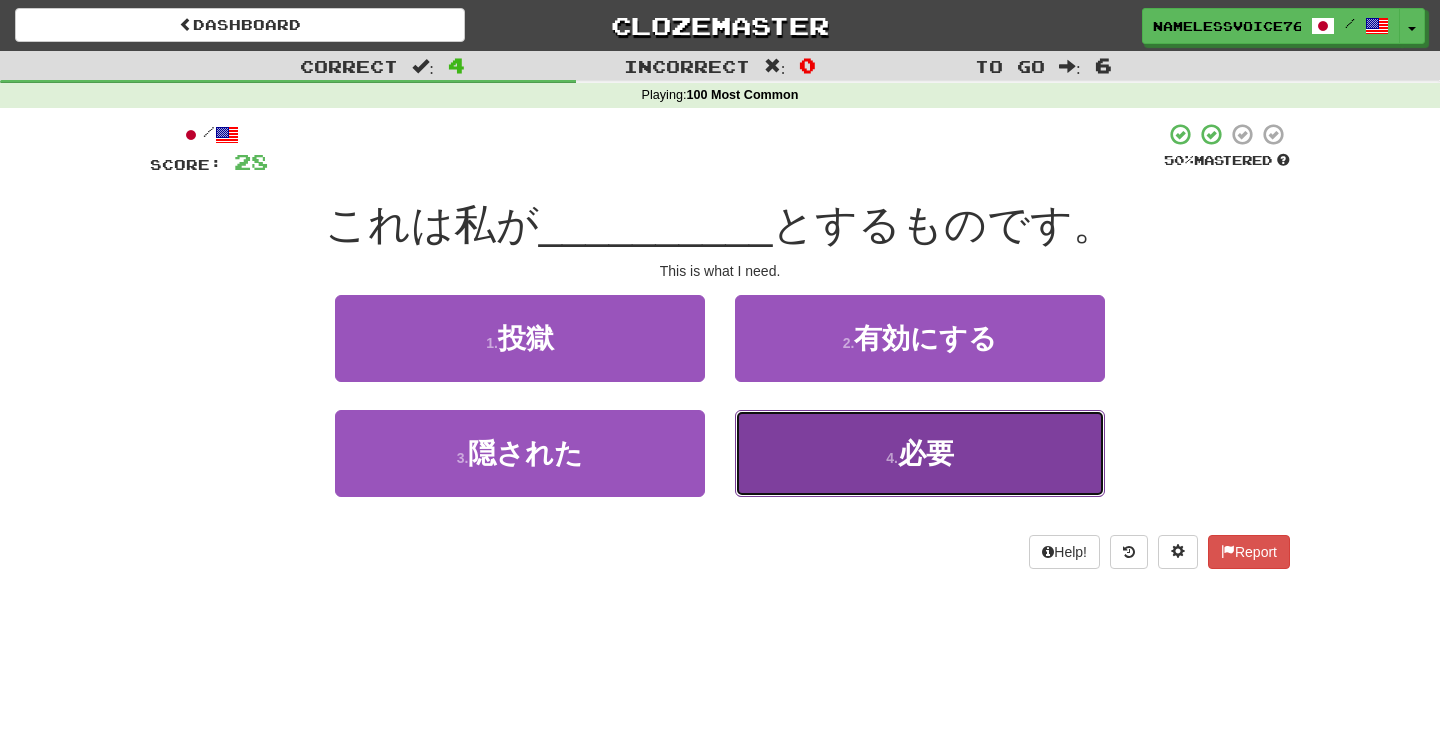 click on "4 .  必要" at bounding box center [920, 453] 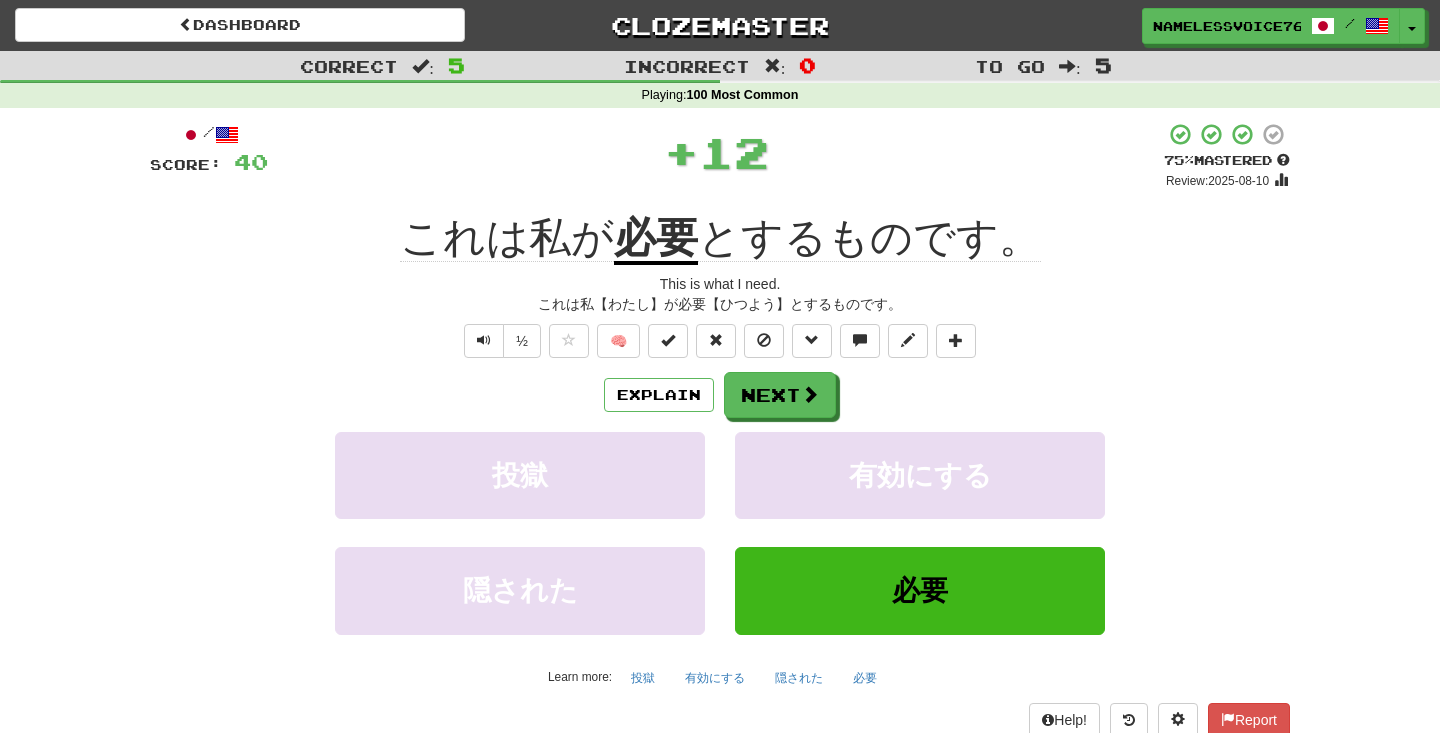 click on "必要" at bounding box center [656, 239] 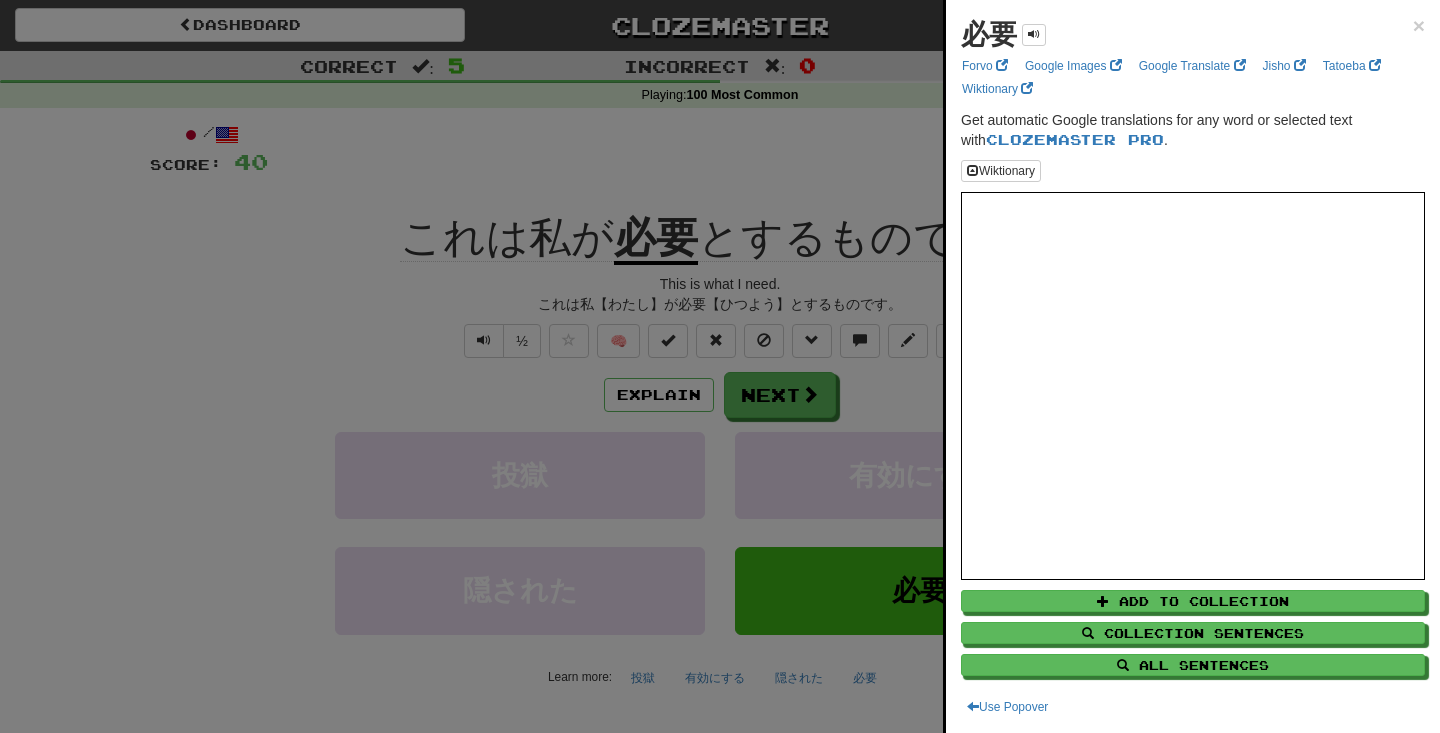 click at bounding box center (720, 366) 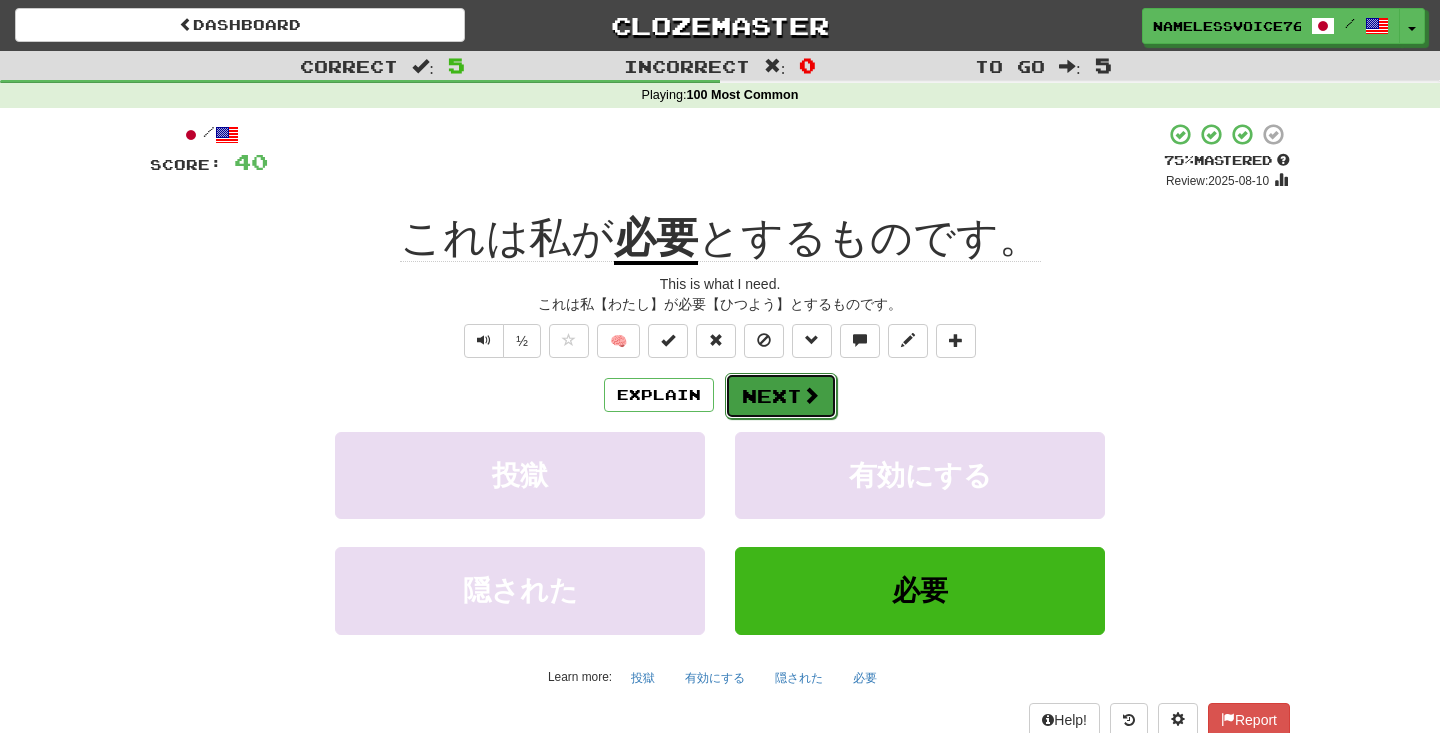 click on "Next" at bounding box center (781, 396) 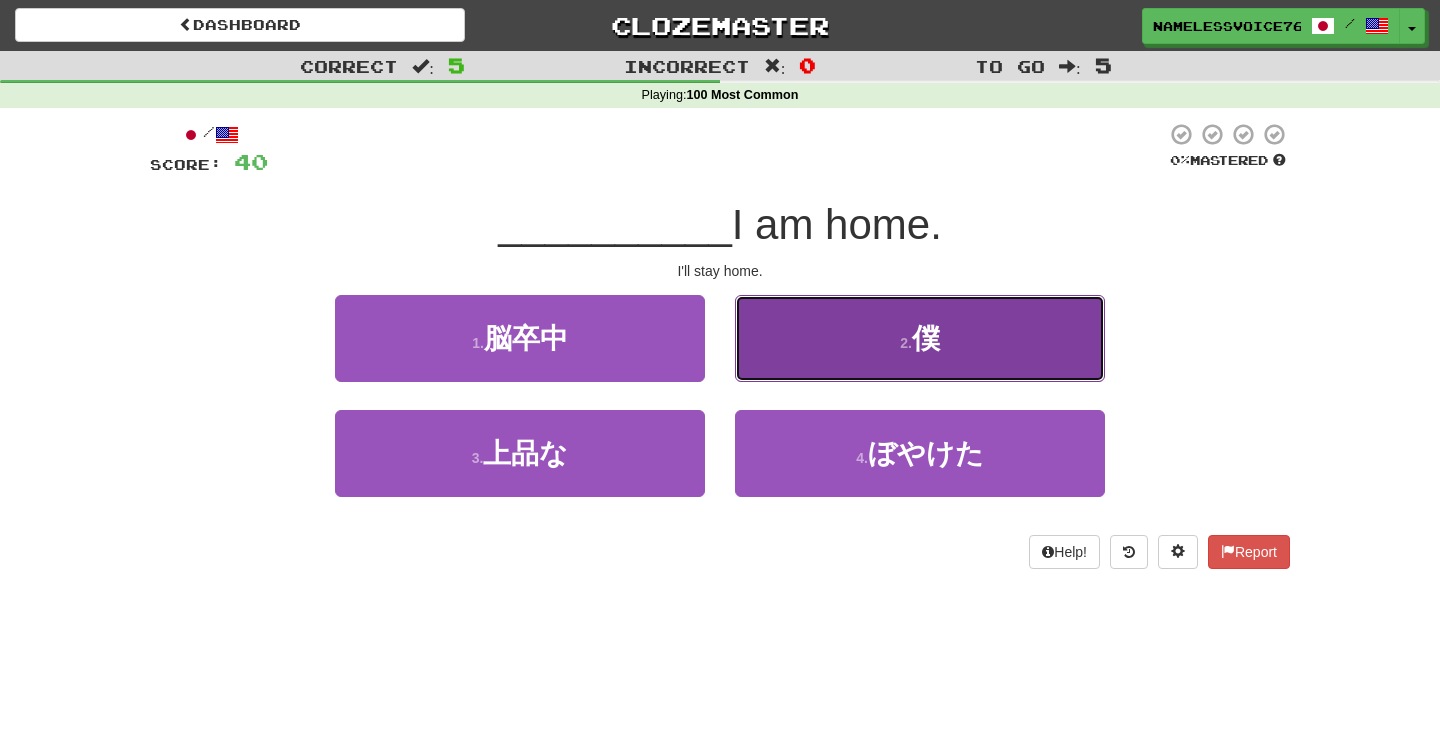 click on "2 .  僕" at bounding box center [920, 338] 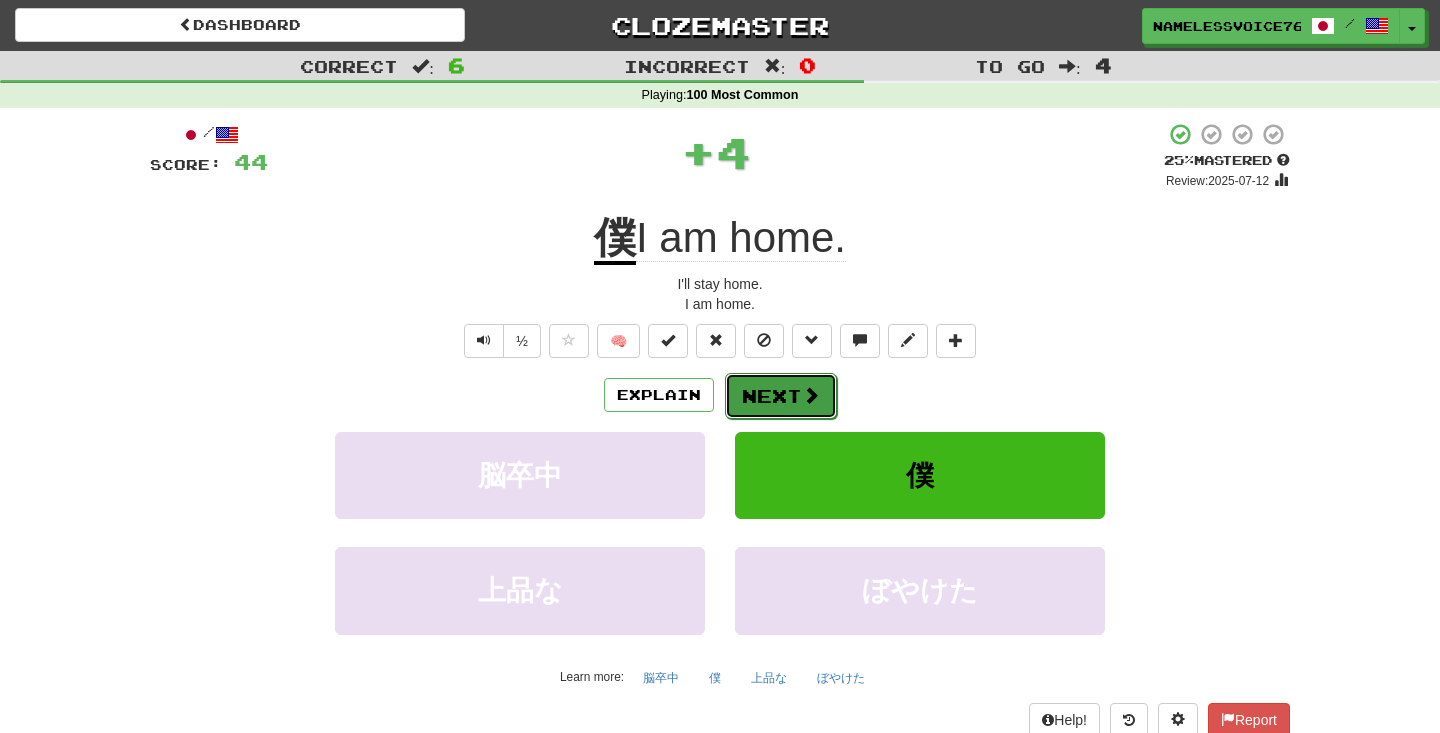 click at bounding box center [811, 395] 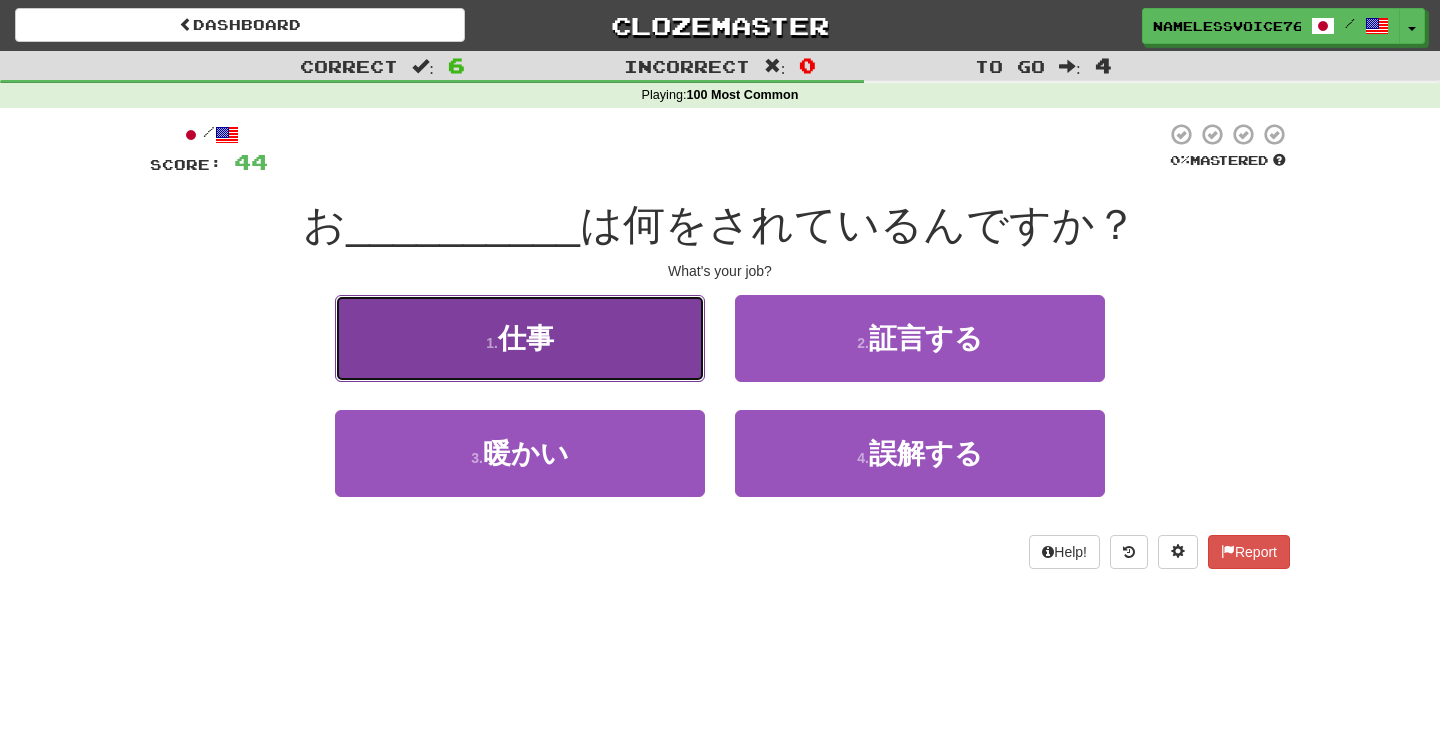click on "1 .  仕事" at bounding box center (520, 338) 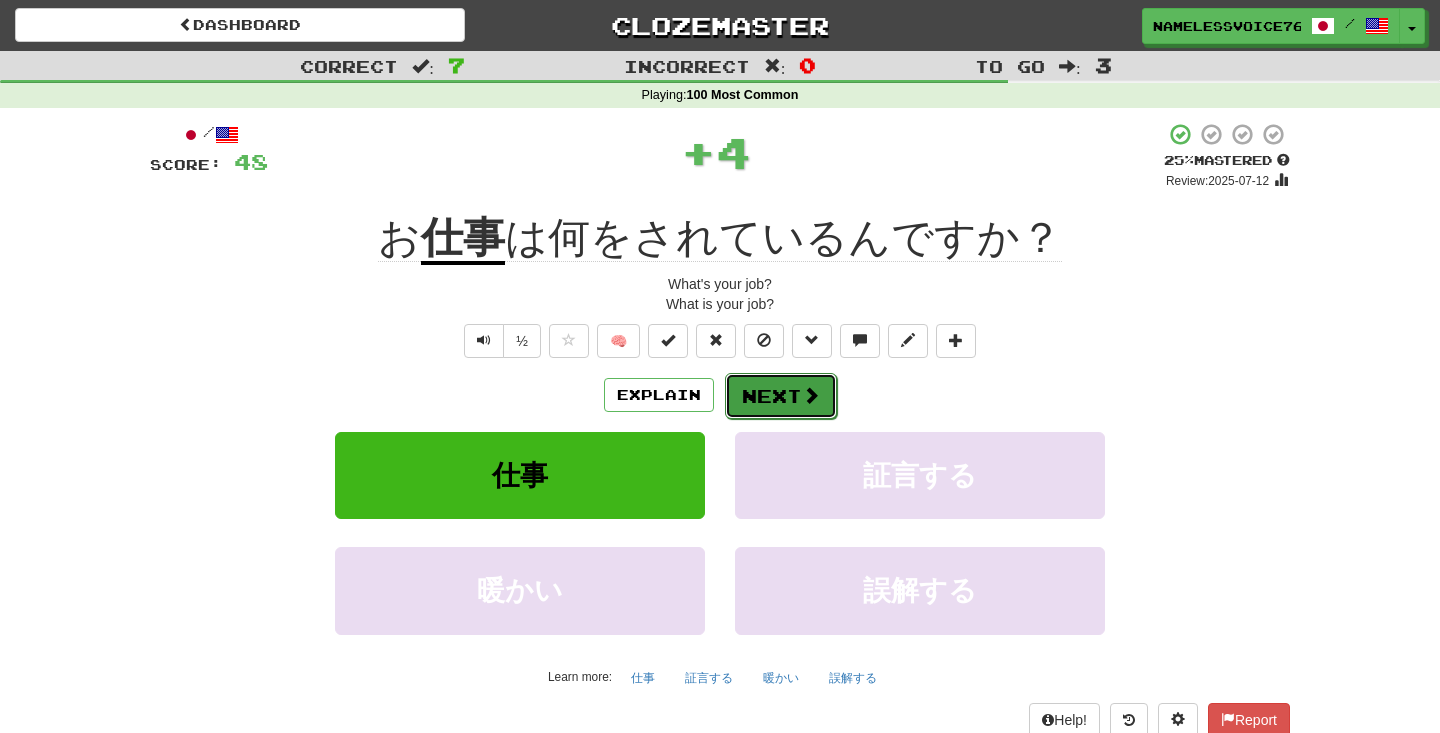 click on "Next" at bounding box center [781, 396] 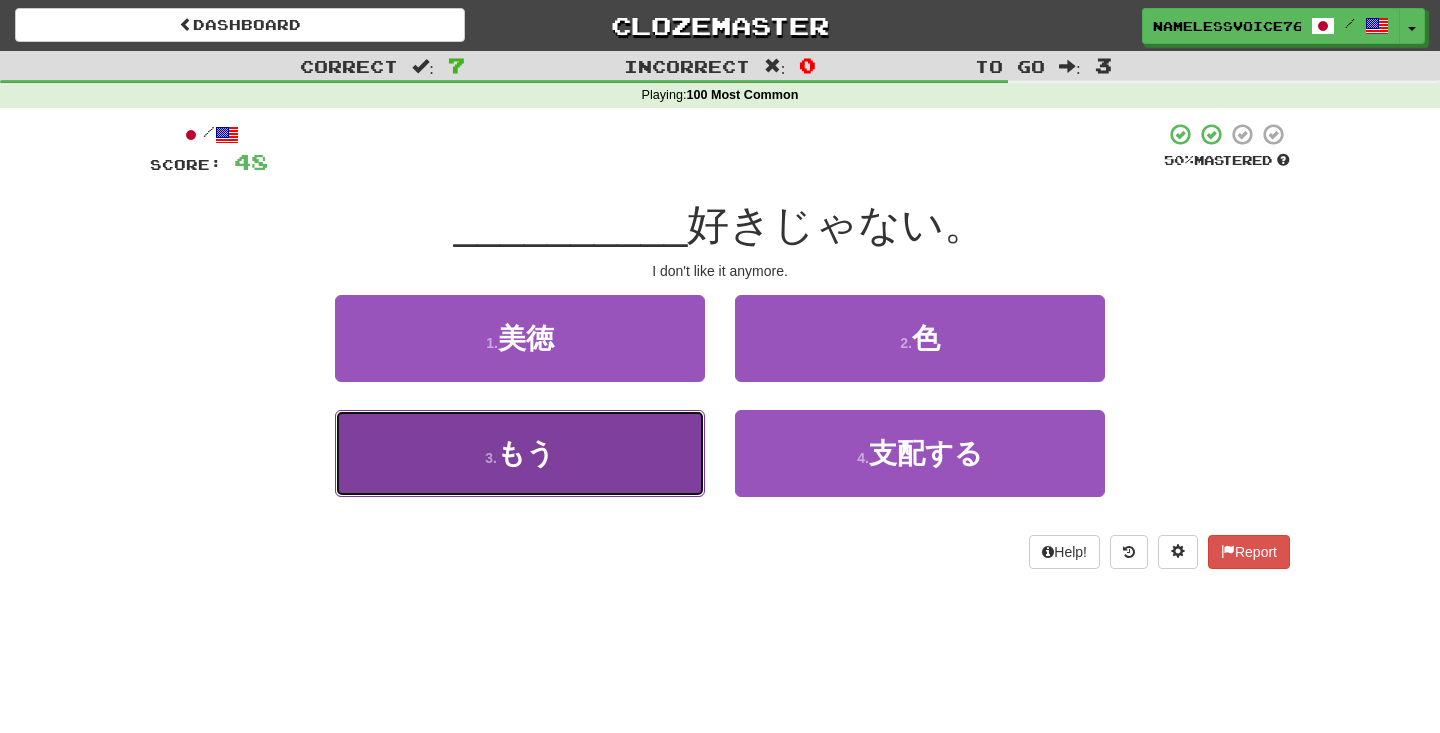 click on "3 .  もう" at bounding box center (520, 453) 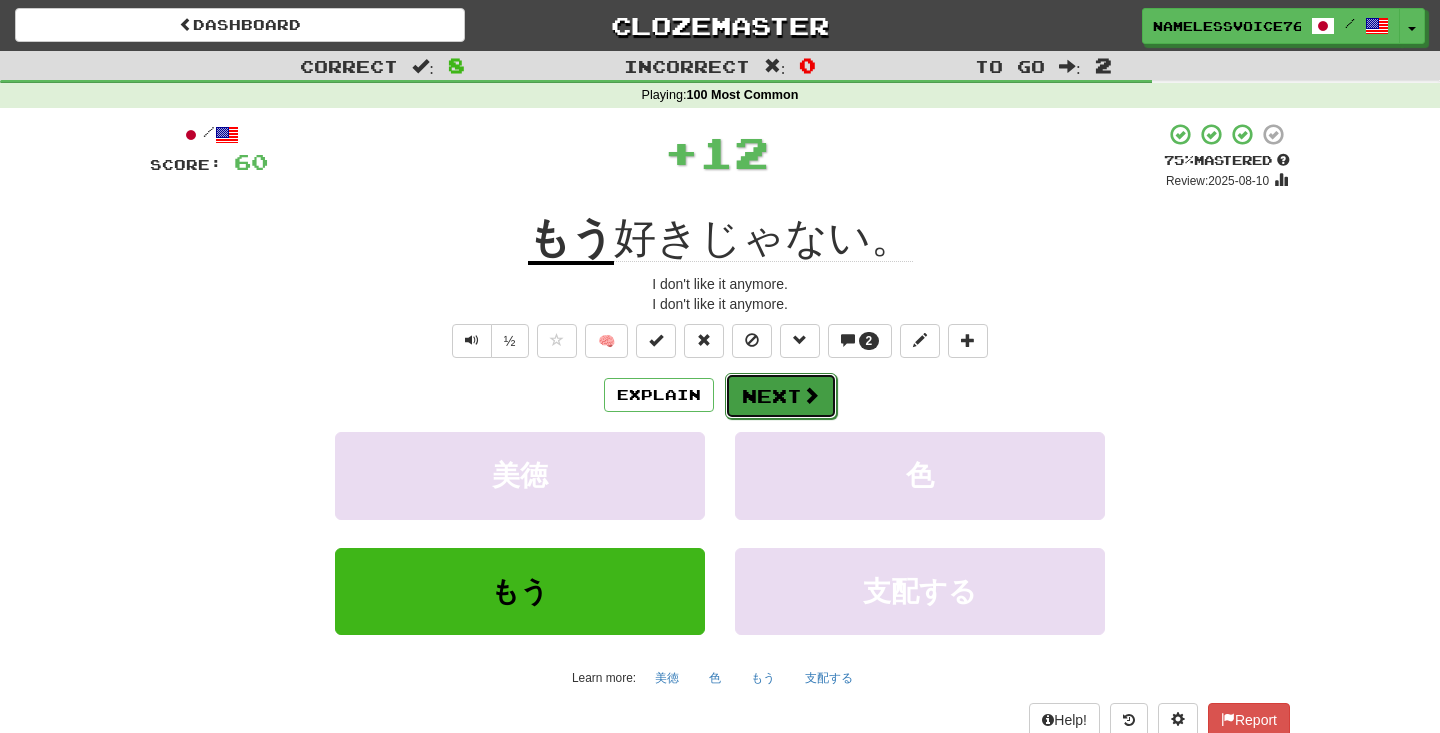 click on "Next" at bounding box center (781, 396) 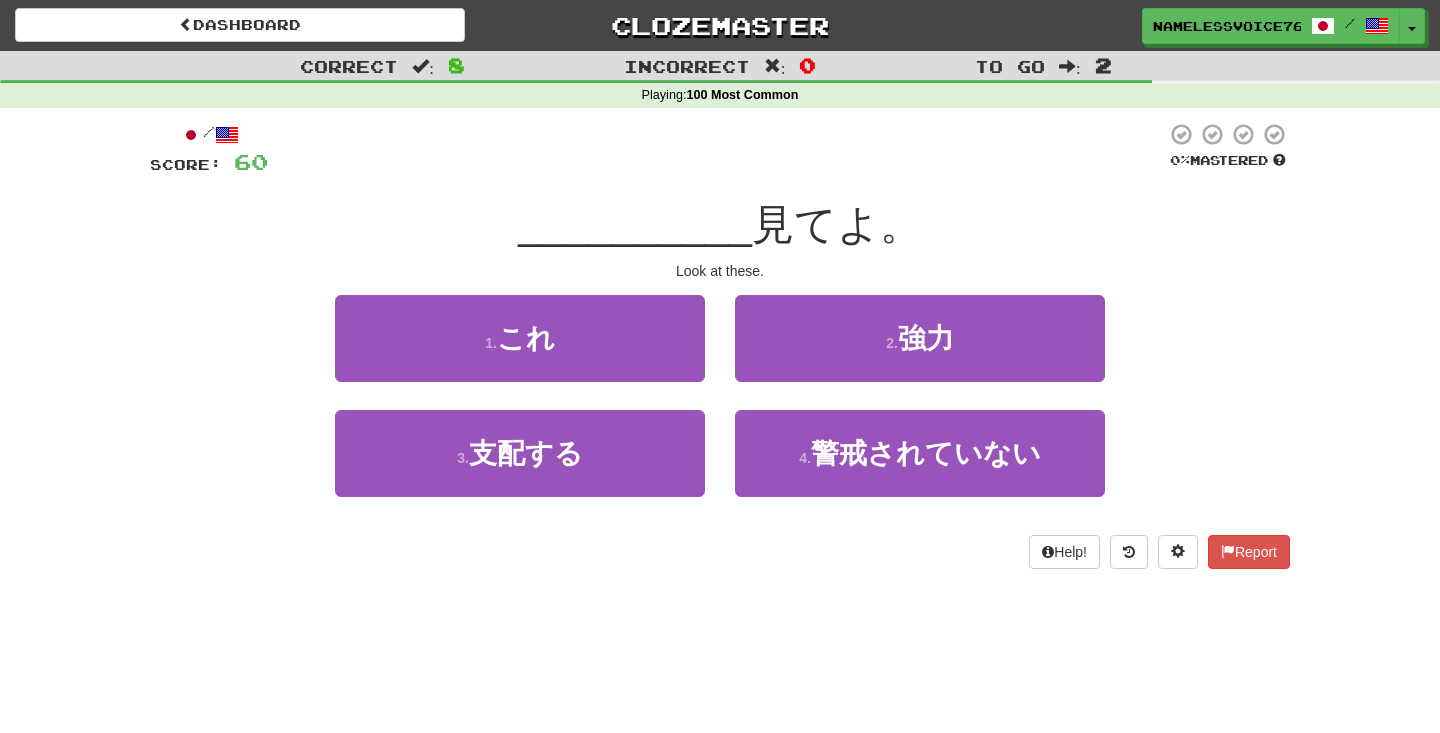 click on "1 .  これ" at bounding box center (520, 352) 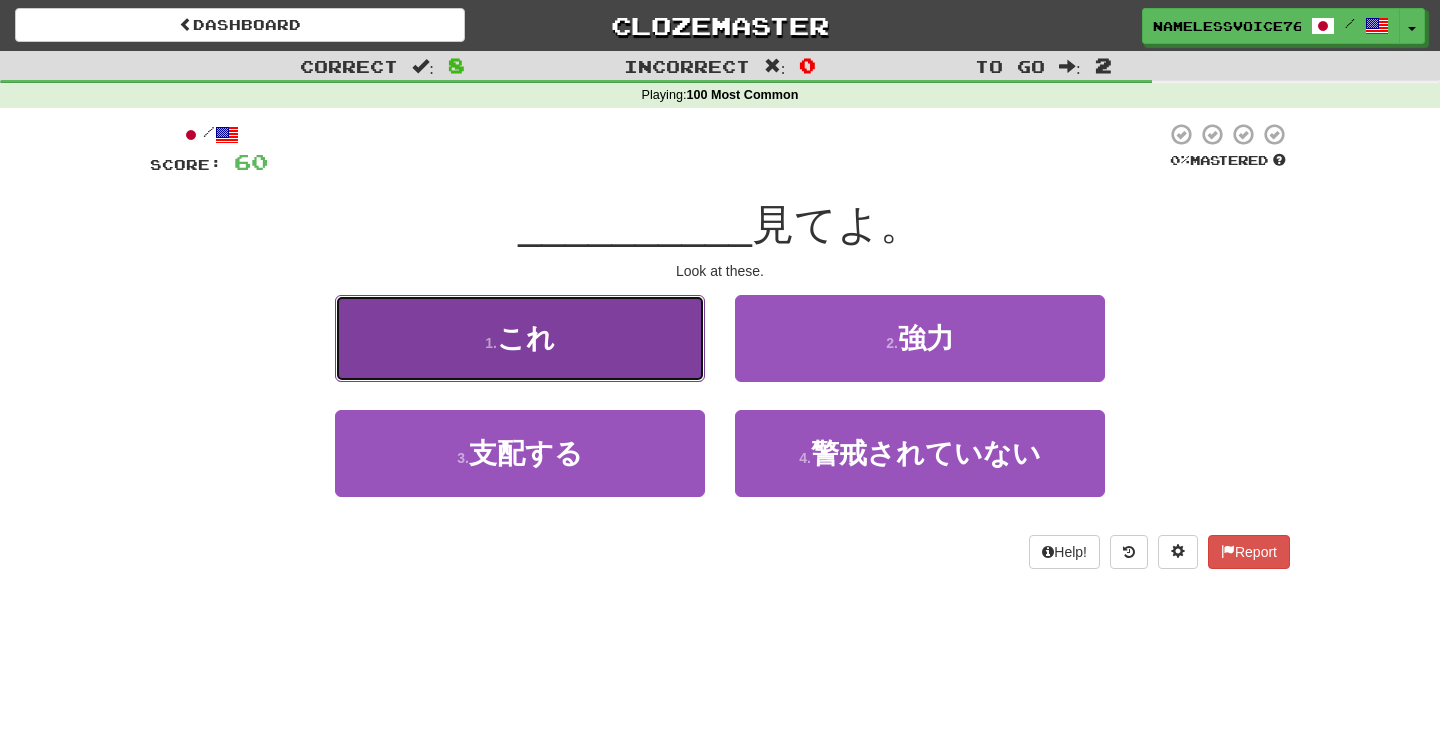 click on "1 .  これ" at bounding box center (520, 338) 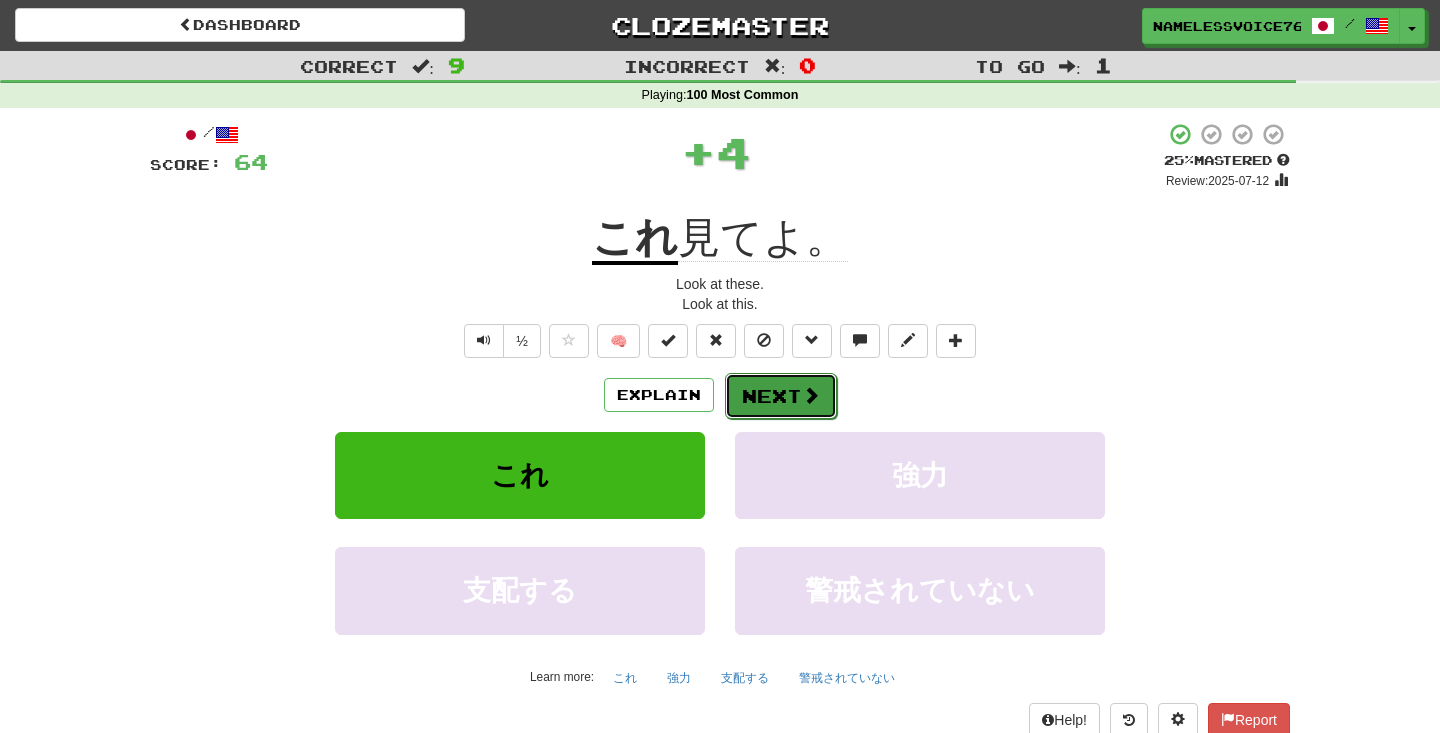 click on "Next" at bounding box center [781, 396] 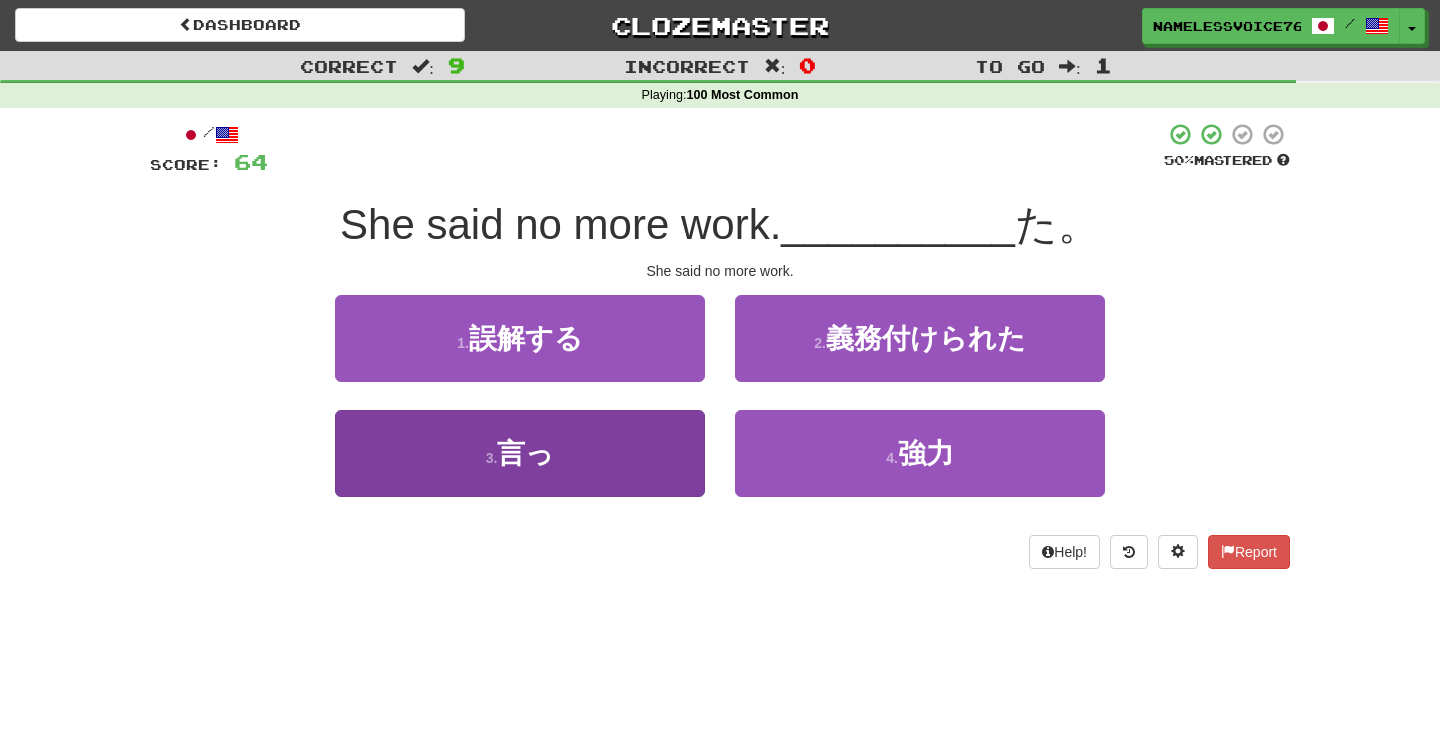 click on "3 .  言っ" at bounding box center (520, 453) 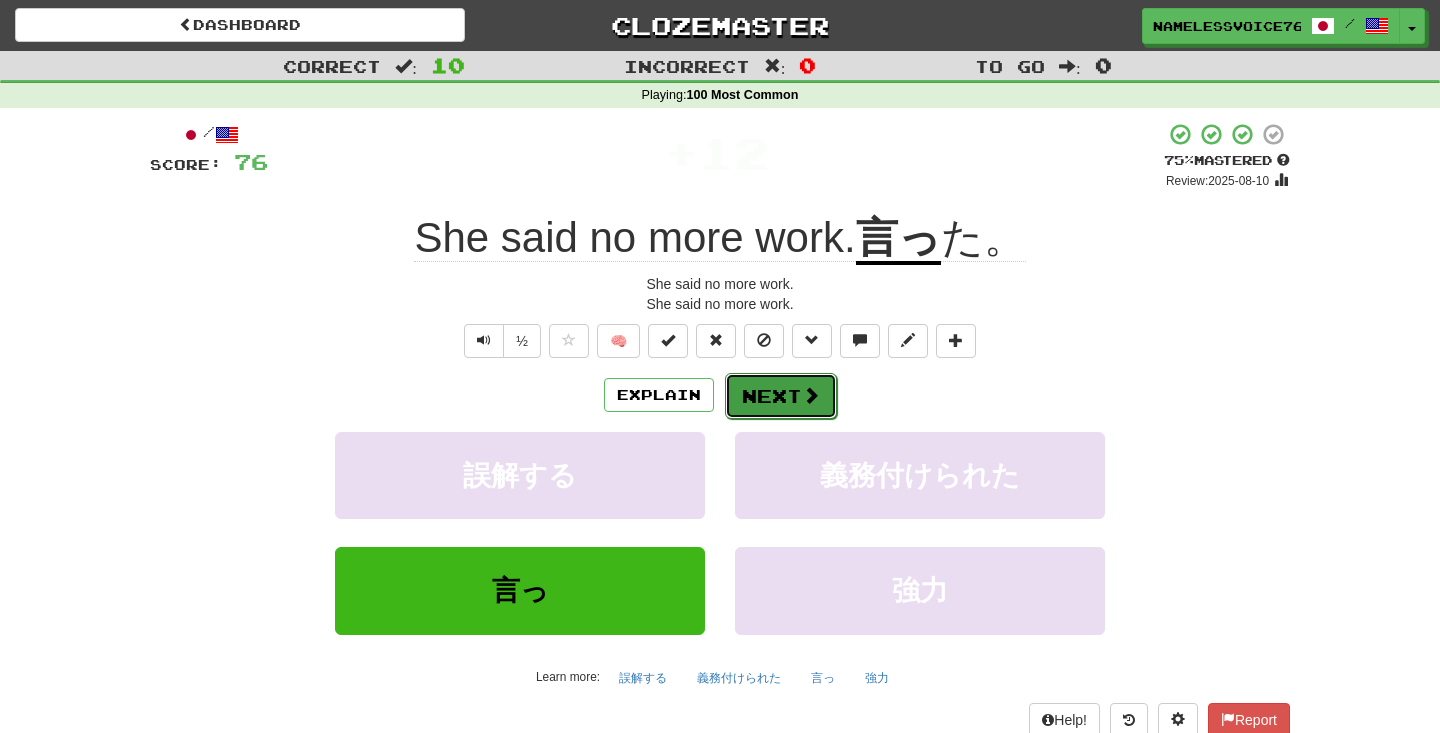 click at bounding box center (811, 395) 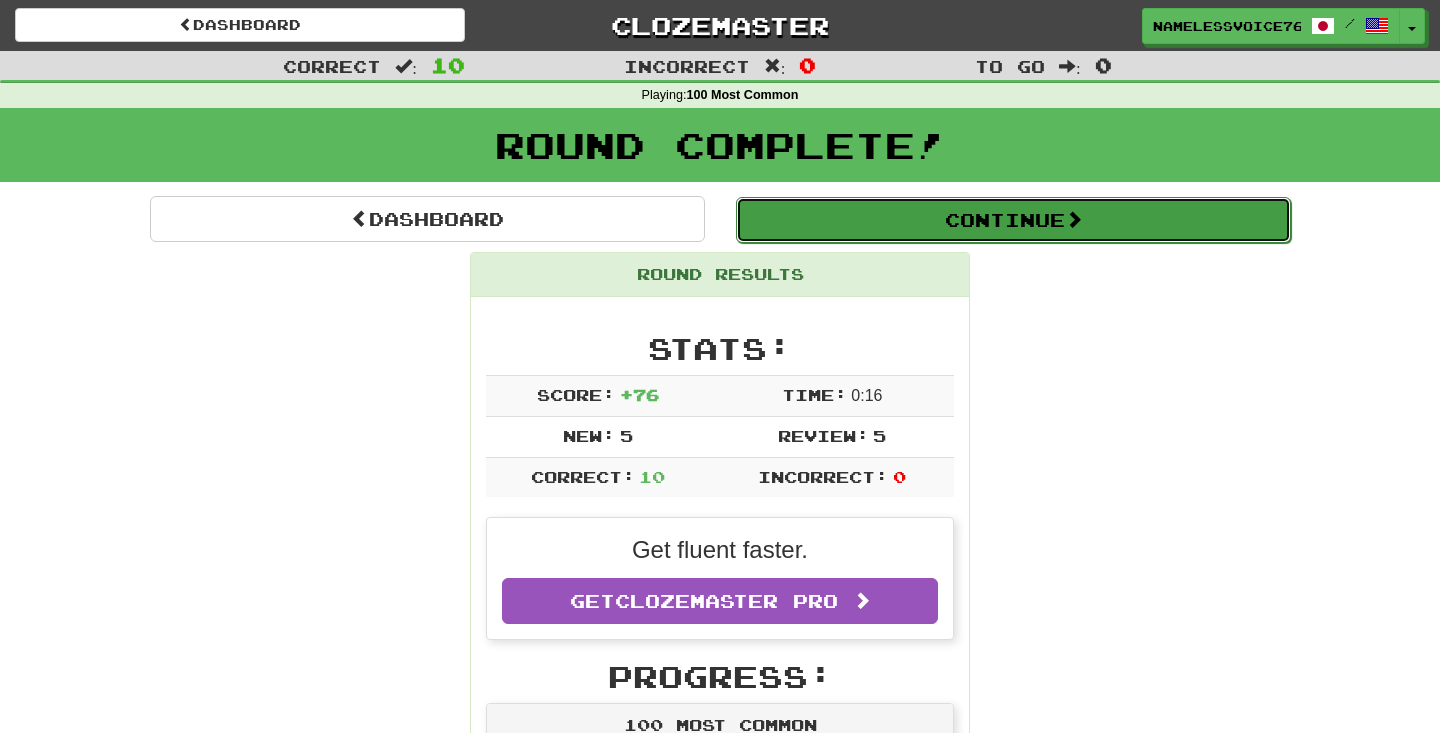 click on "Continue" at bounding box center (1013, 220) 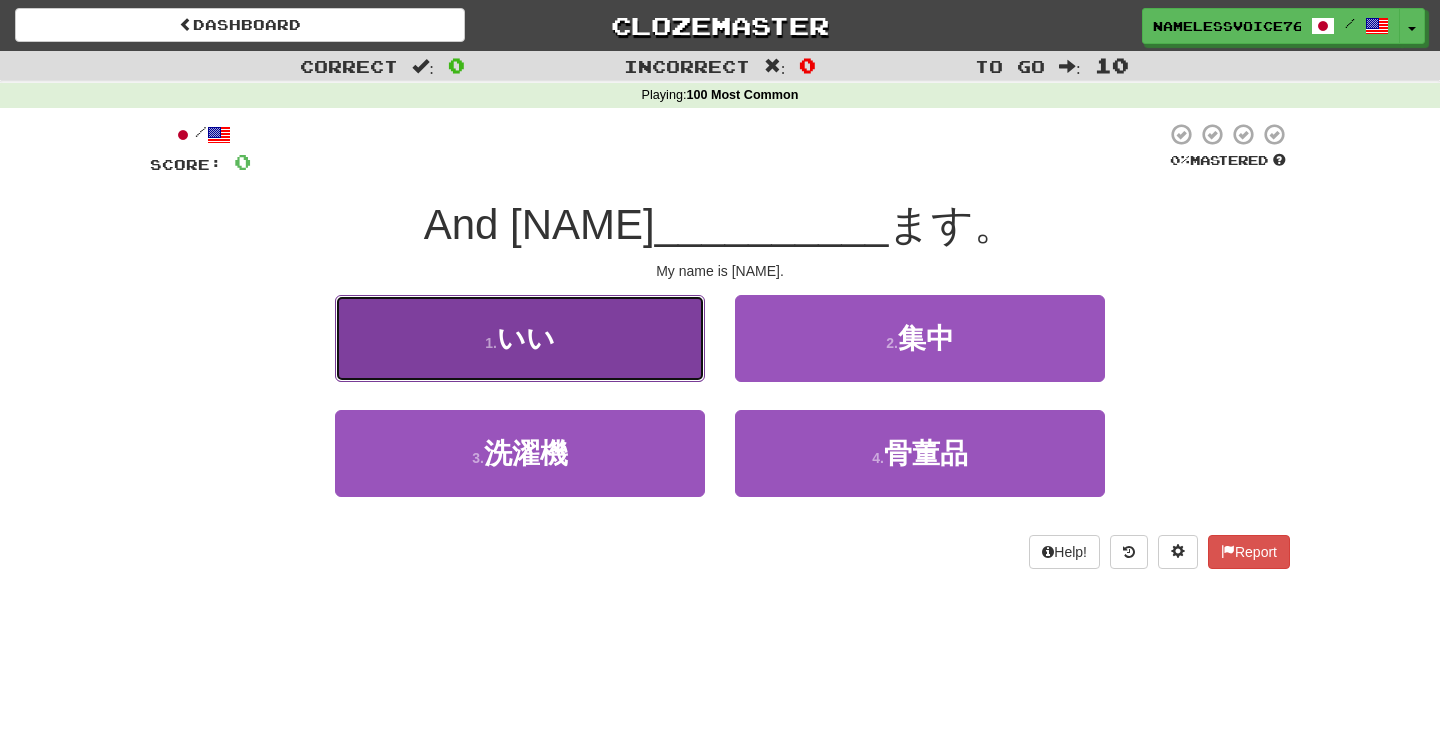 click on "1 .  いい" at bounding box center (520, 338) 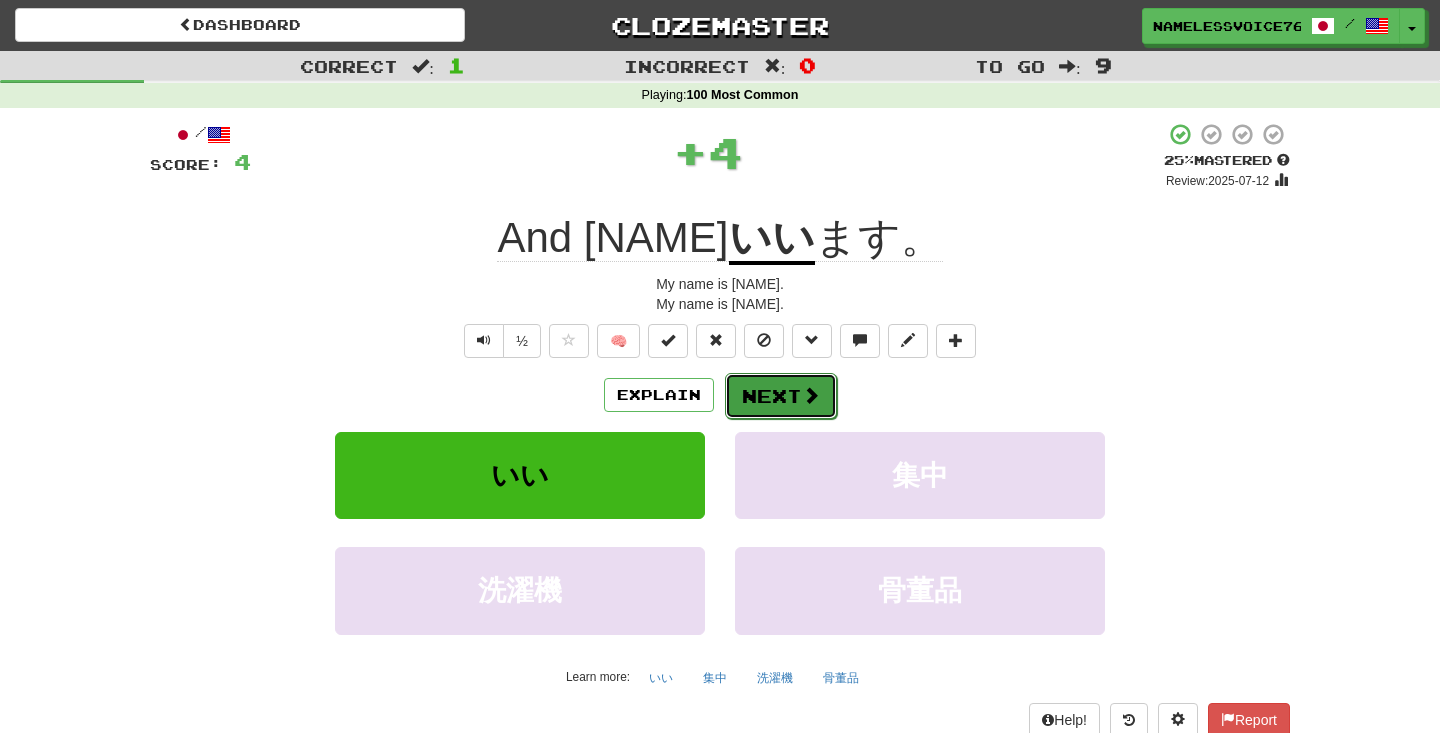 click on "Next" at bounding box center (781, 396) 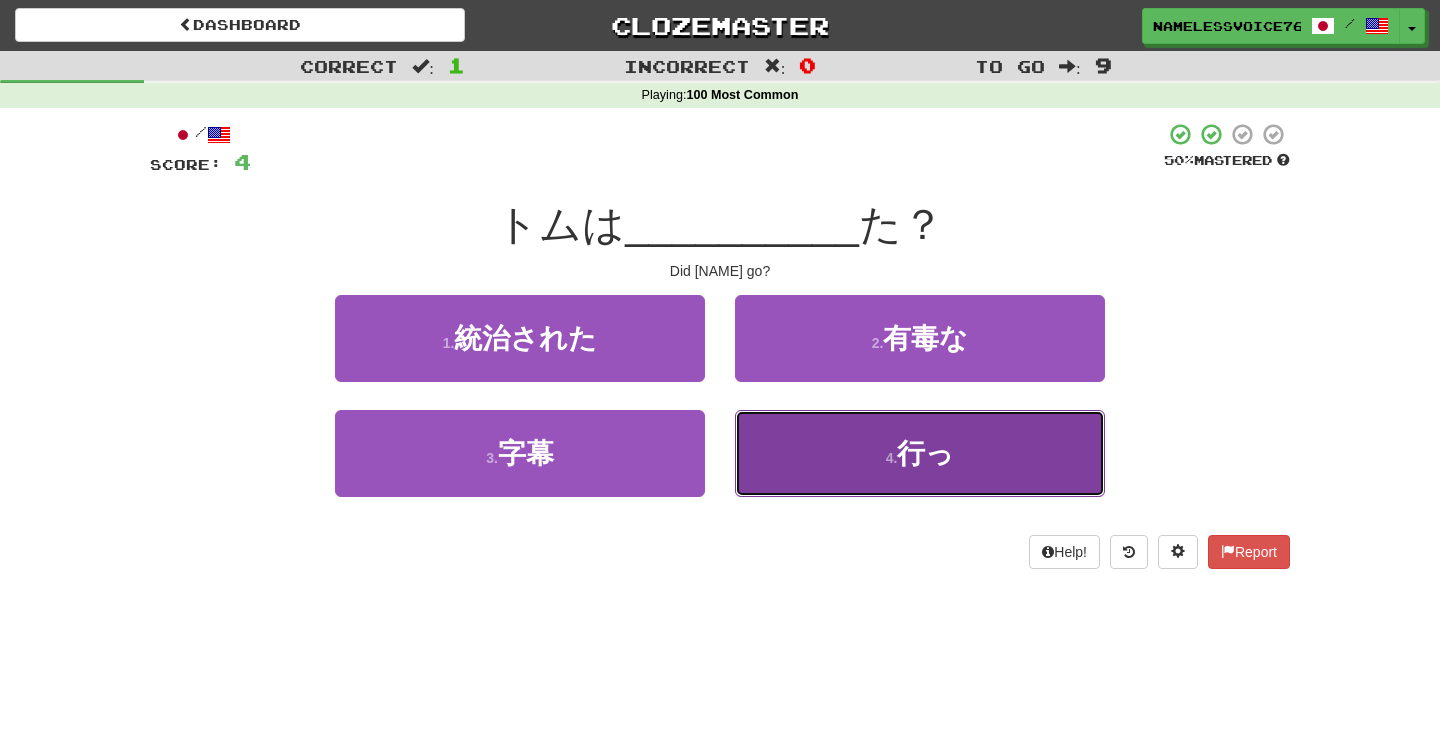 click on "4 .  行っ" at bounding box center (920, 453) 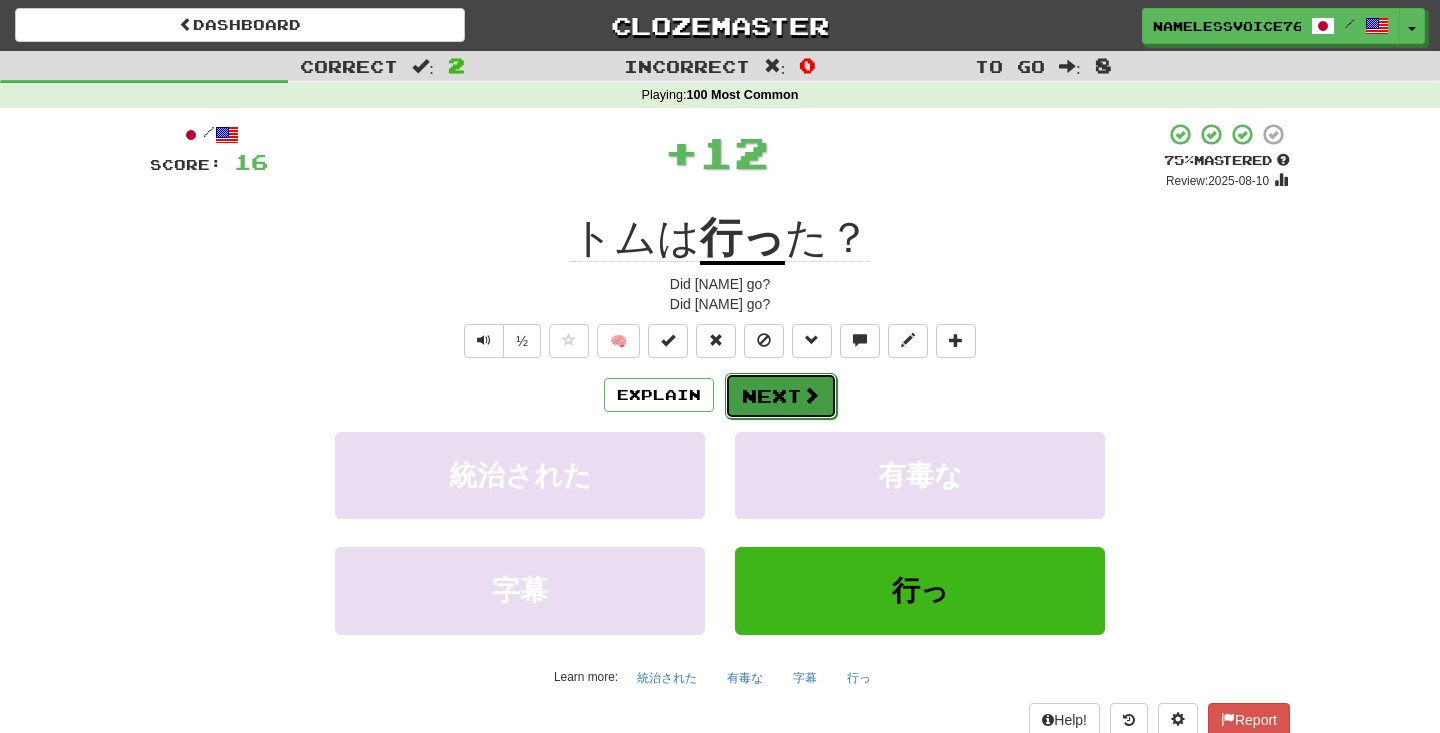 click on "Next" at bounding box center (781, 396) 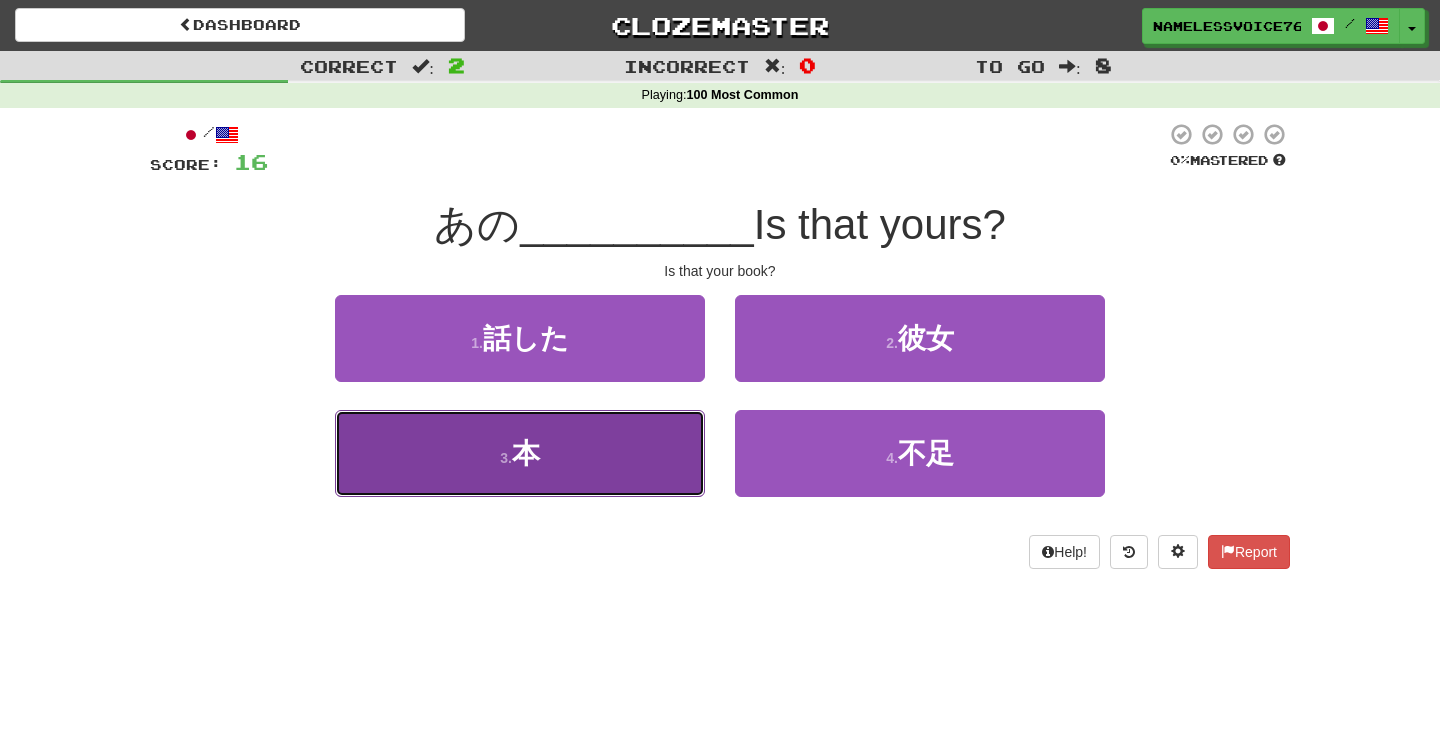 click on "3 .  本" at bounding box center (520, 453) 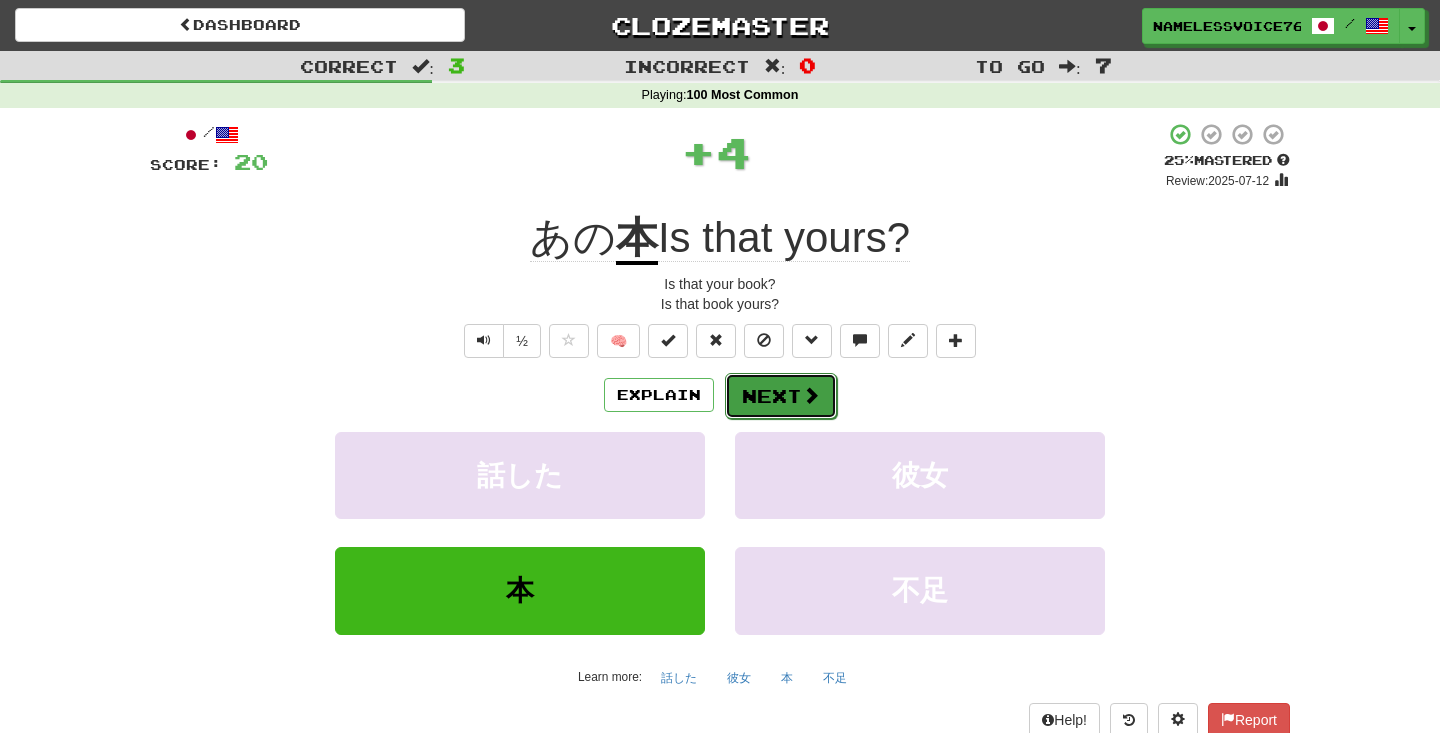 click on "Next" at bounding box center [781, 396] 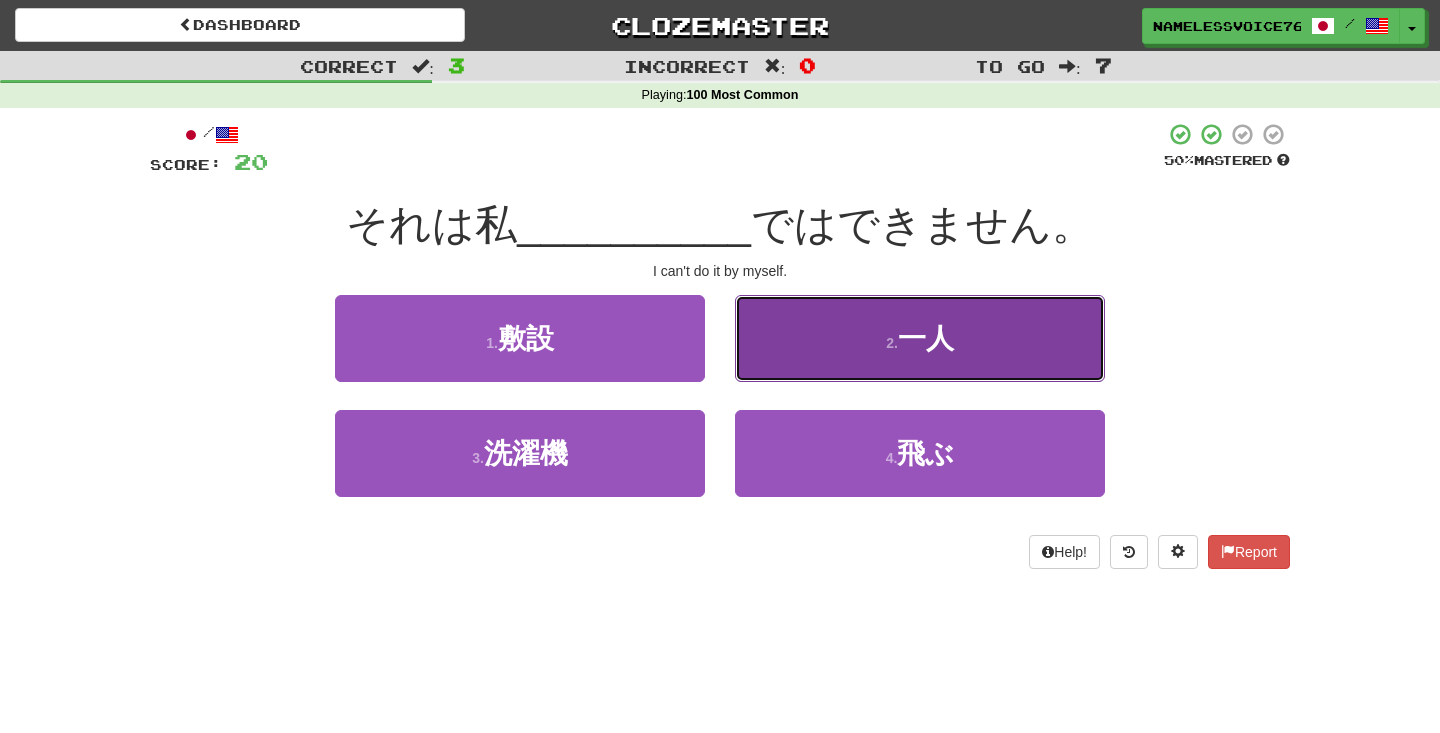 click on "2 .  一人" at bounding box center [920, 338] 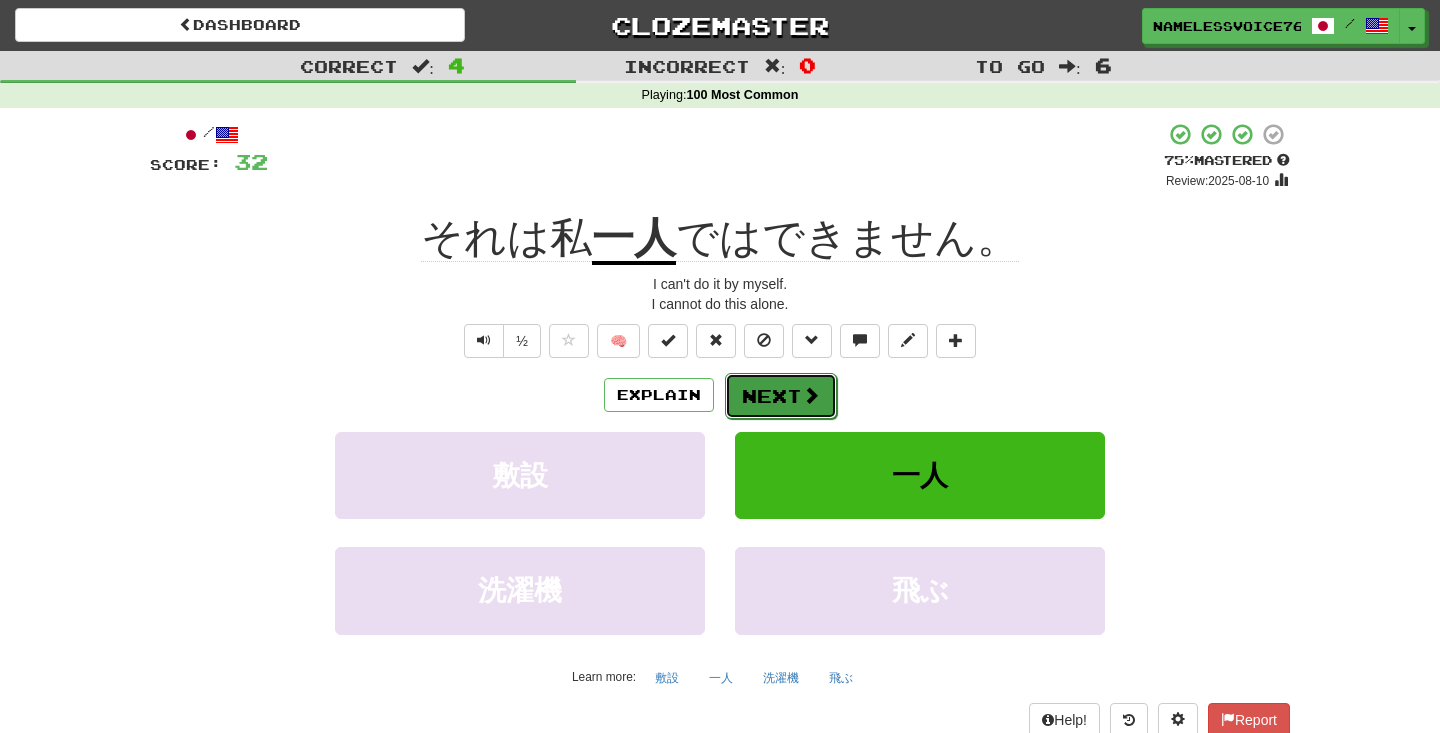 click on "Next" at bounding box center (781, 396) 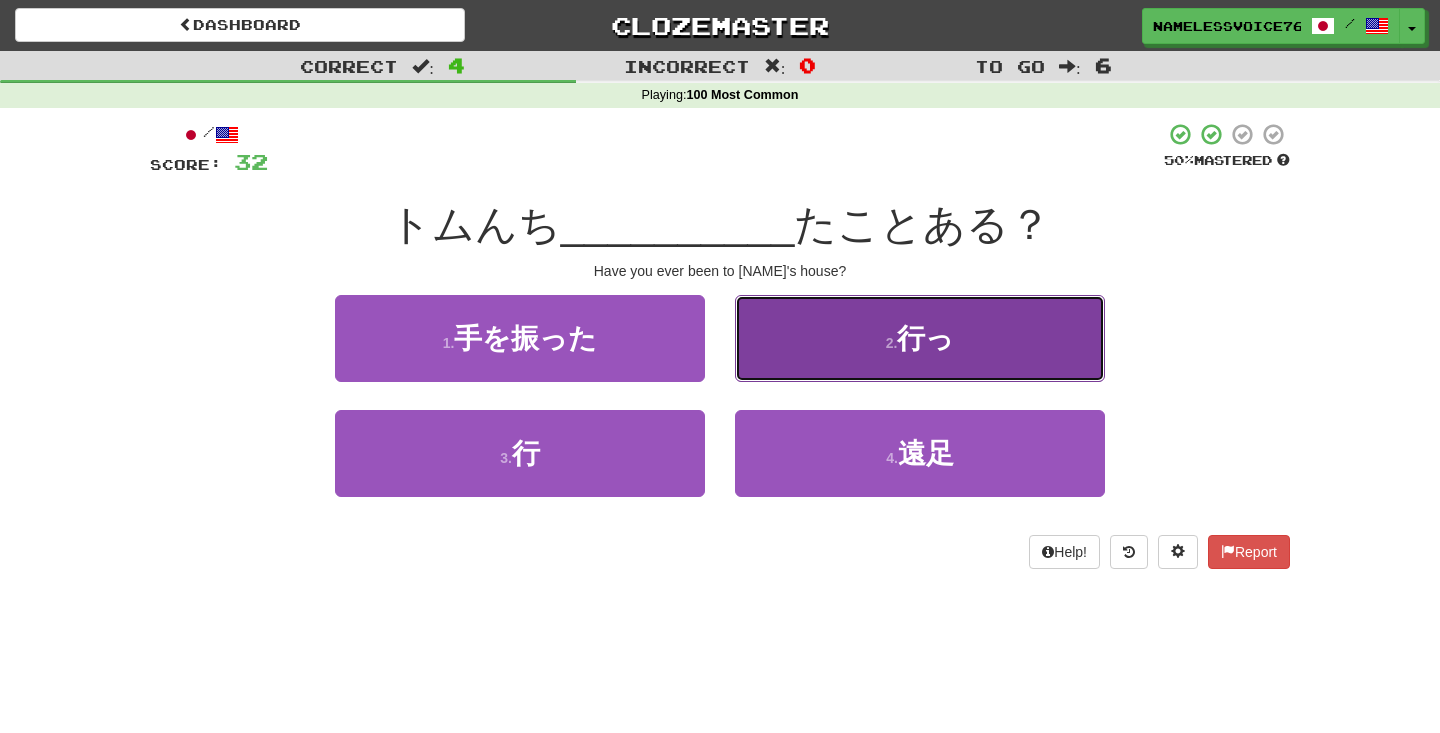click on "2 .  行っ" at bounding box center [920, 338] 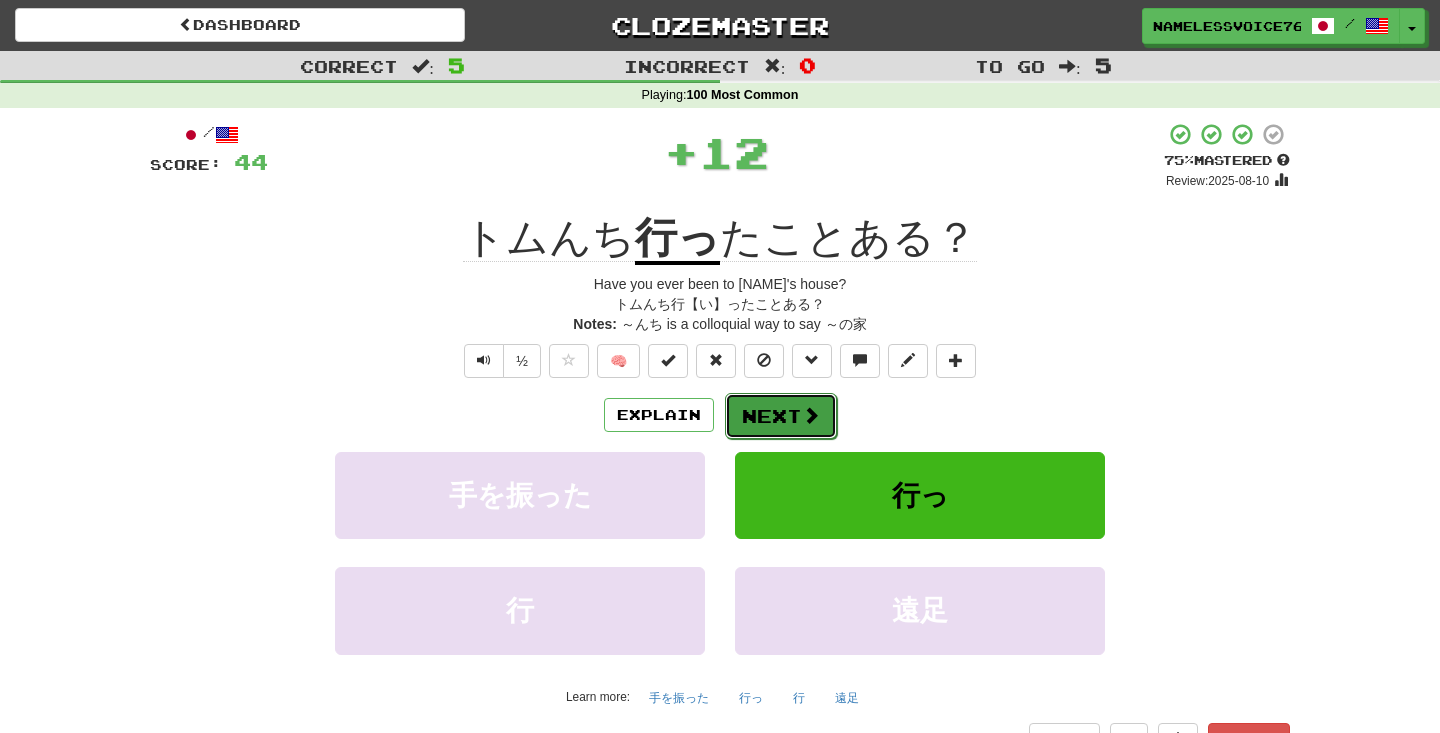 click on "Next" at bounding box center [781, 416] 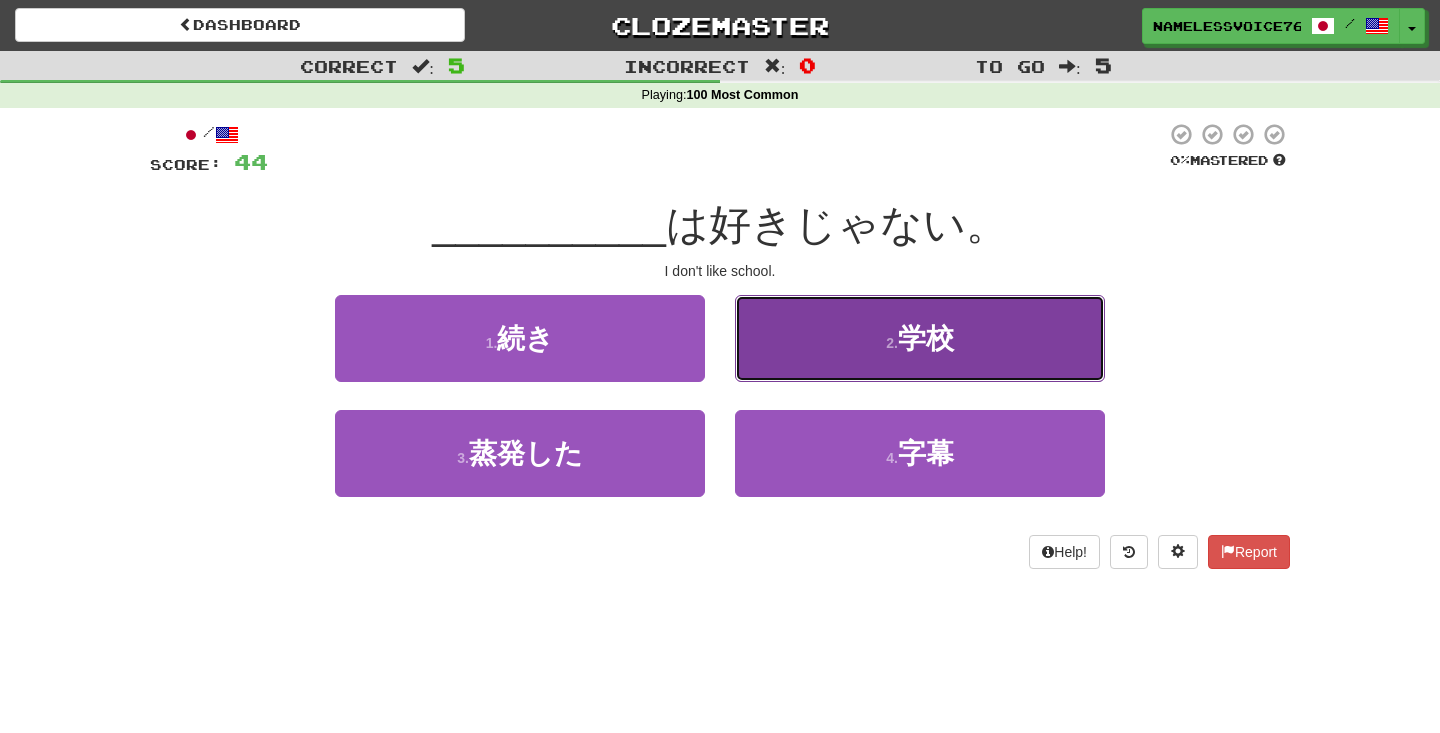 click on "2 .  学校" at bounding box center [920, 338] 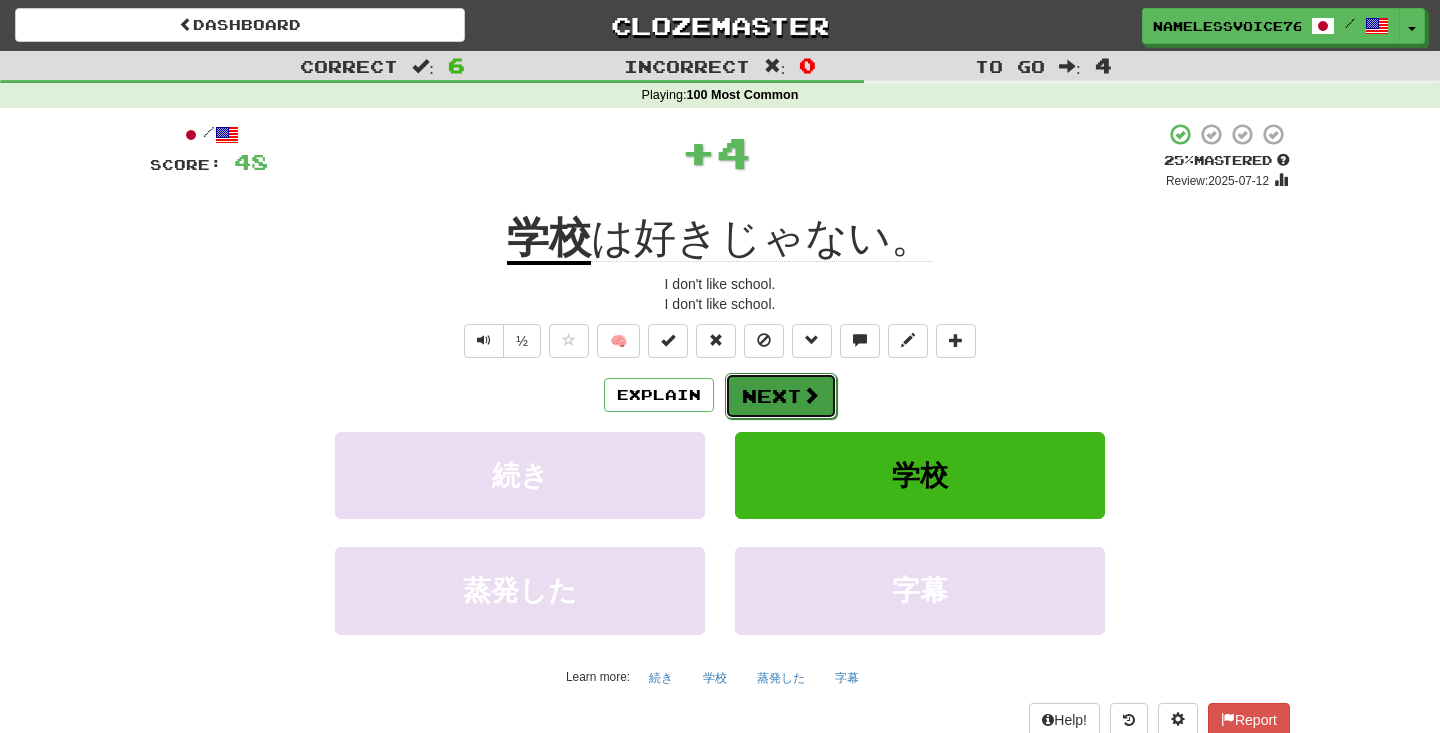click on "Next" at bounding box center (781, 396) 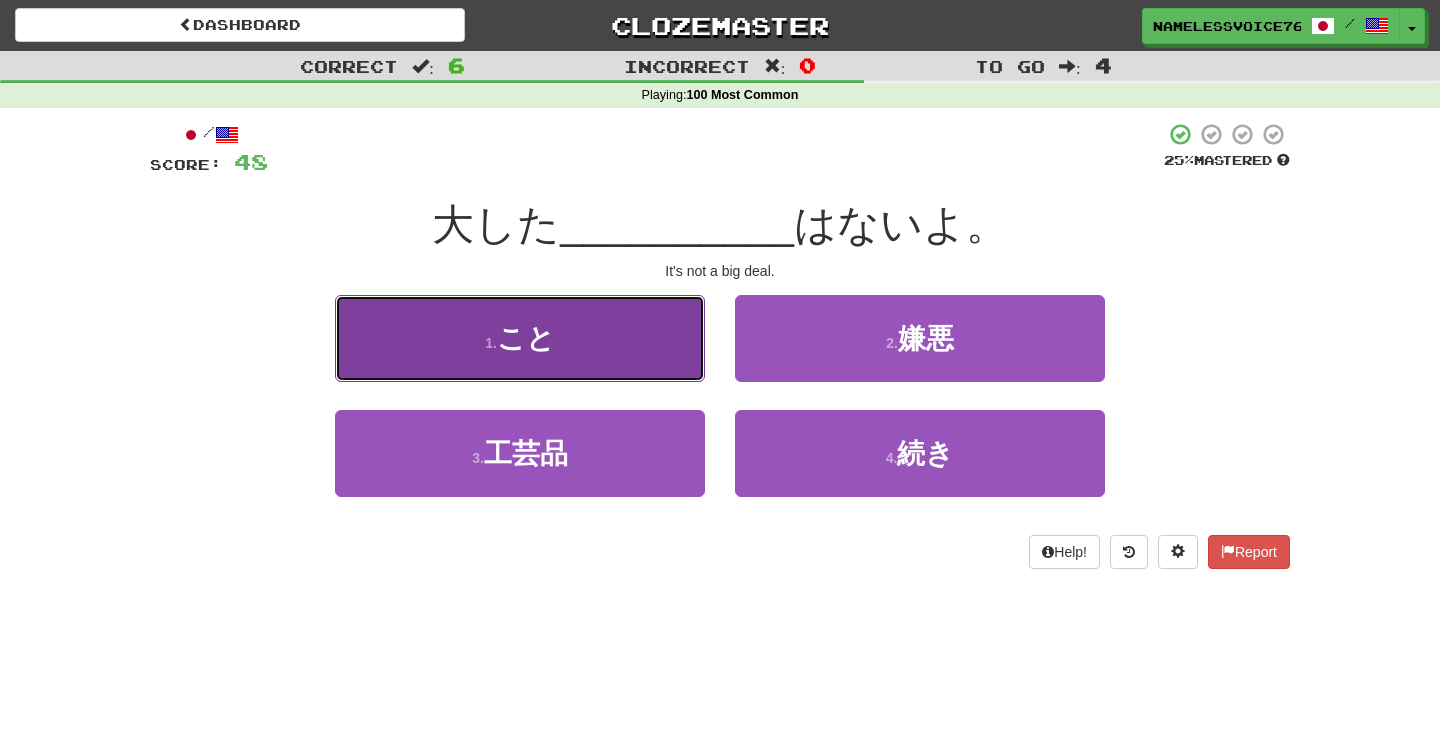 click on "1 .  こと" at bounding box center (520, 338) 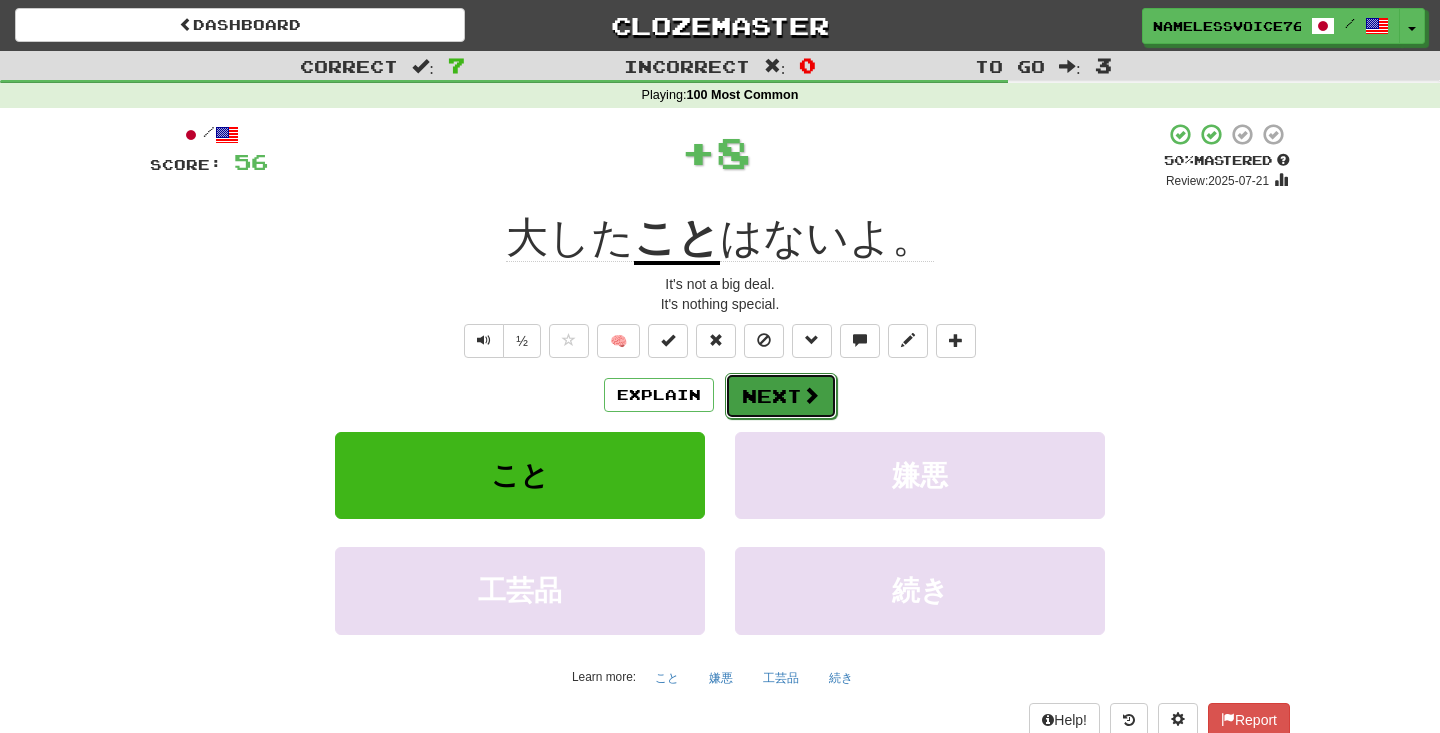 click on "Next" at bounding box center (781, 396) 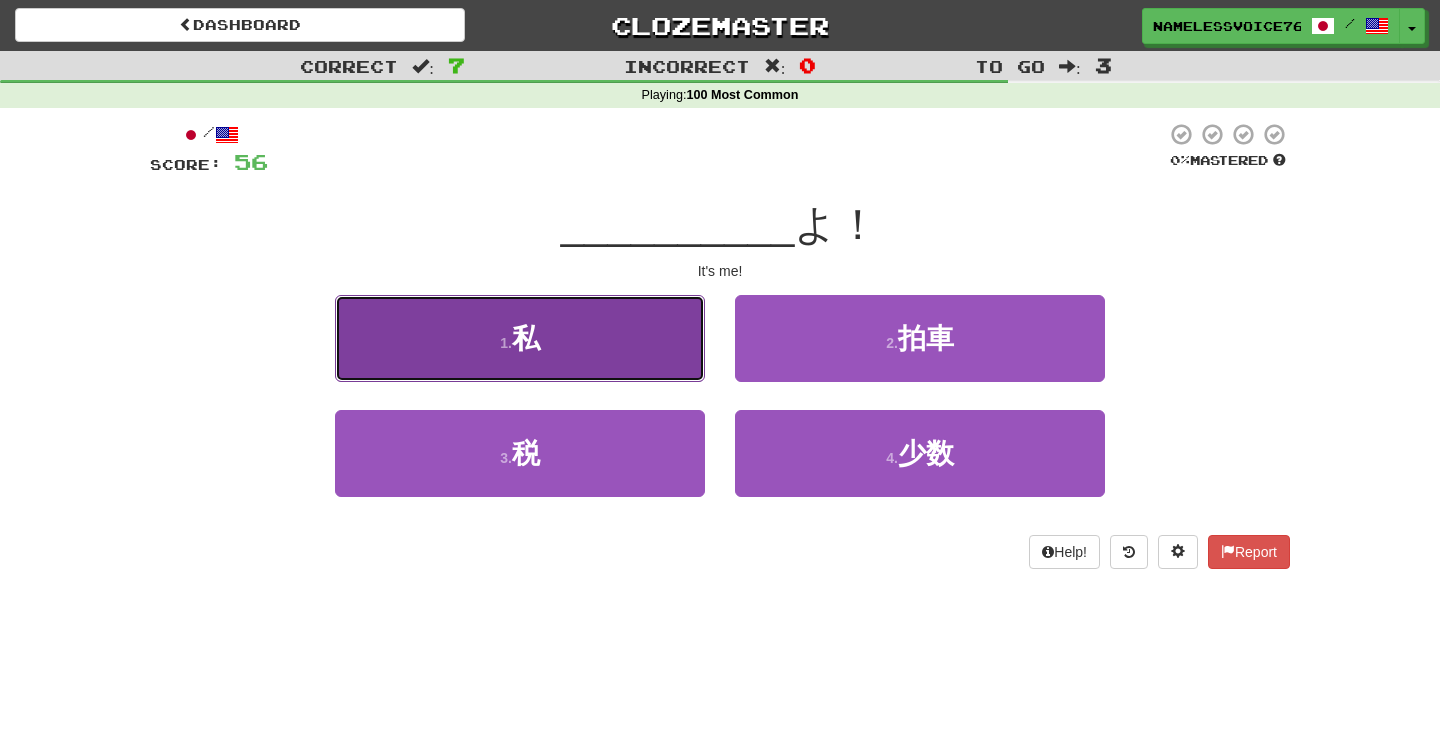 click on "1 .  私" at bounding box center [520, 338] 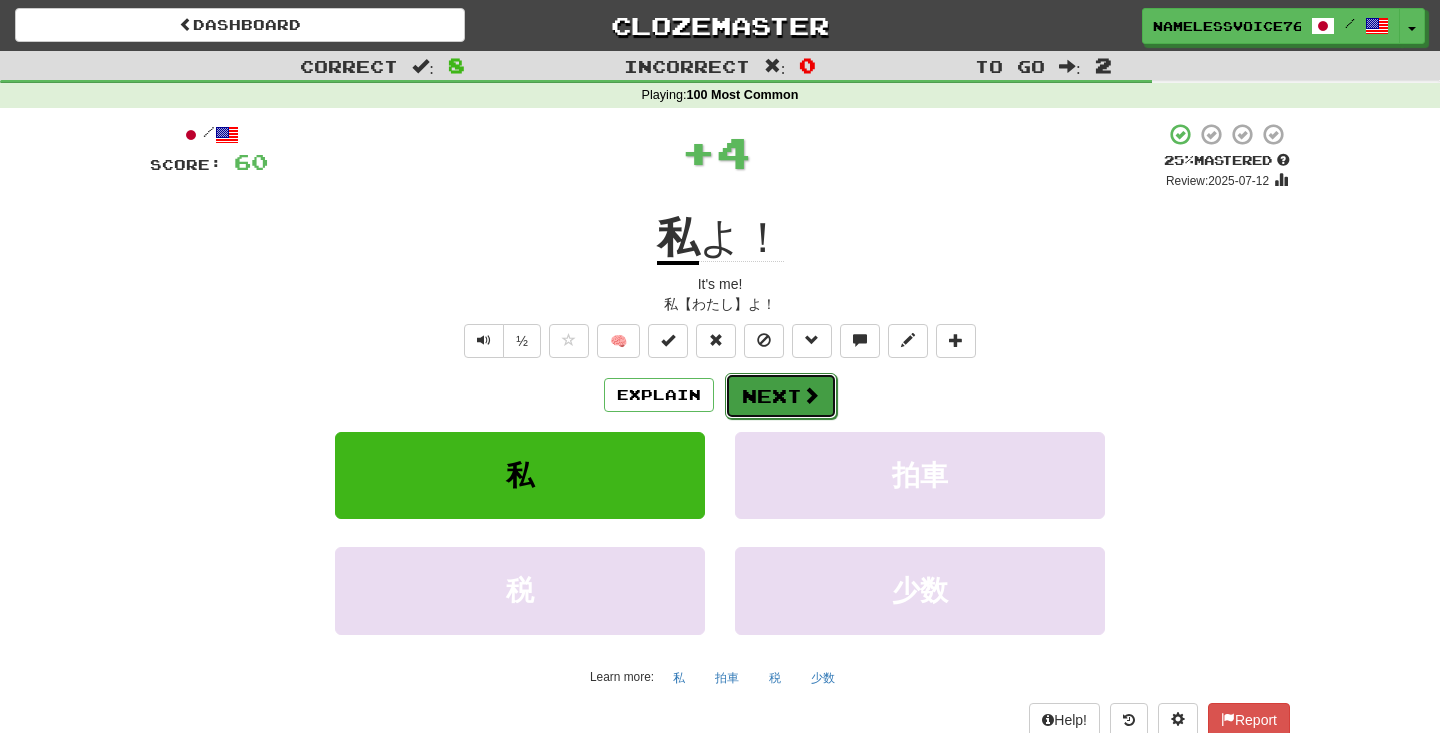 click at bounding box center (811, 395) 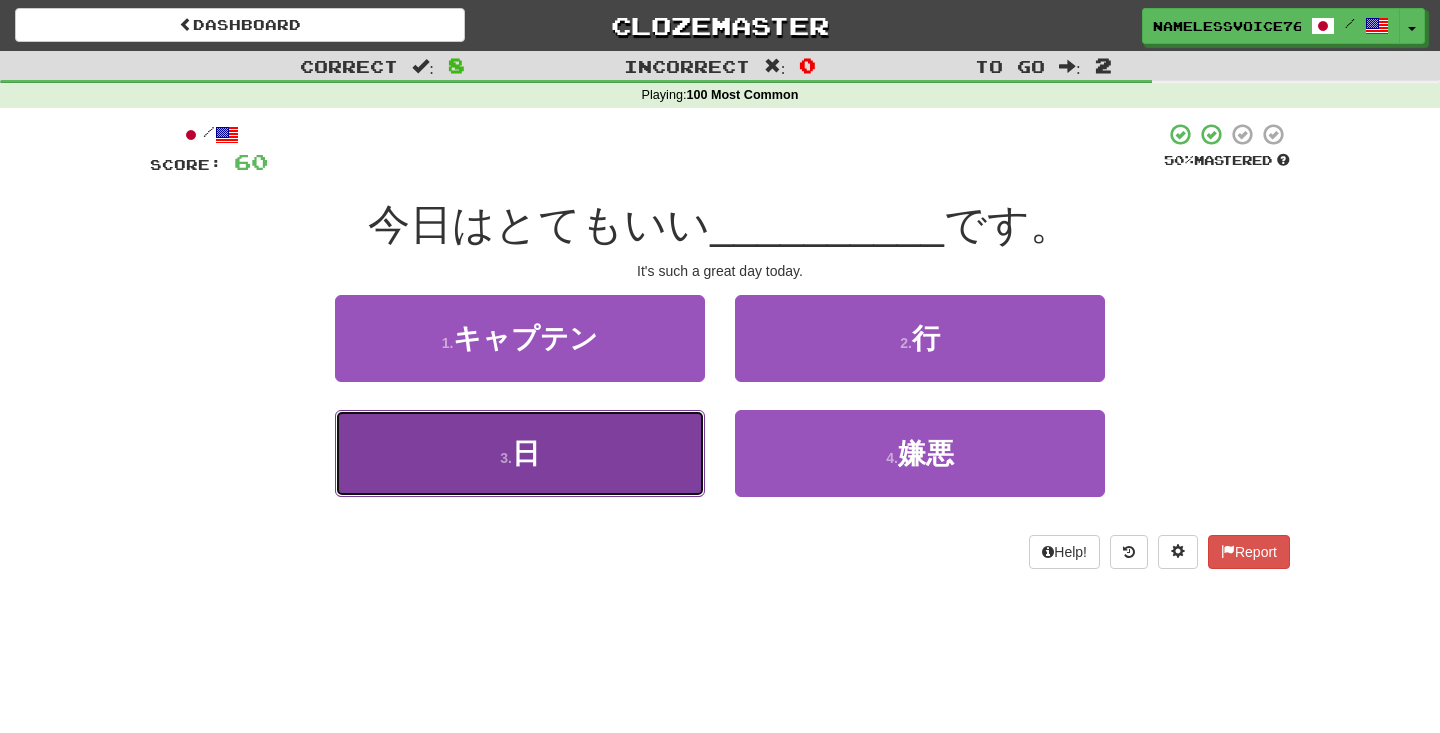 click on "3 .  日" at bounding box center (520, 453) 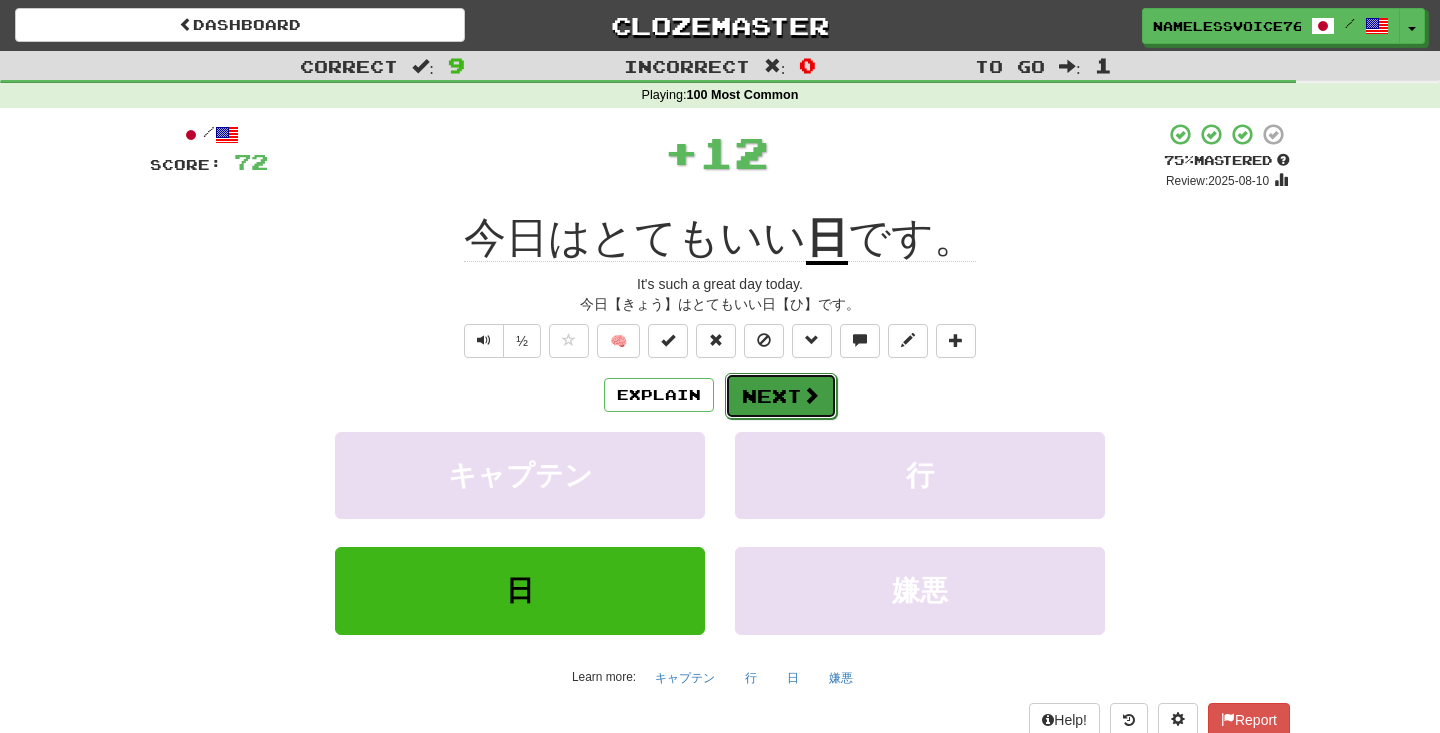 click on "Next" at bounding box center [781, 396] 